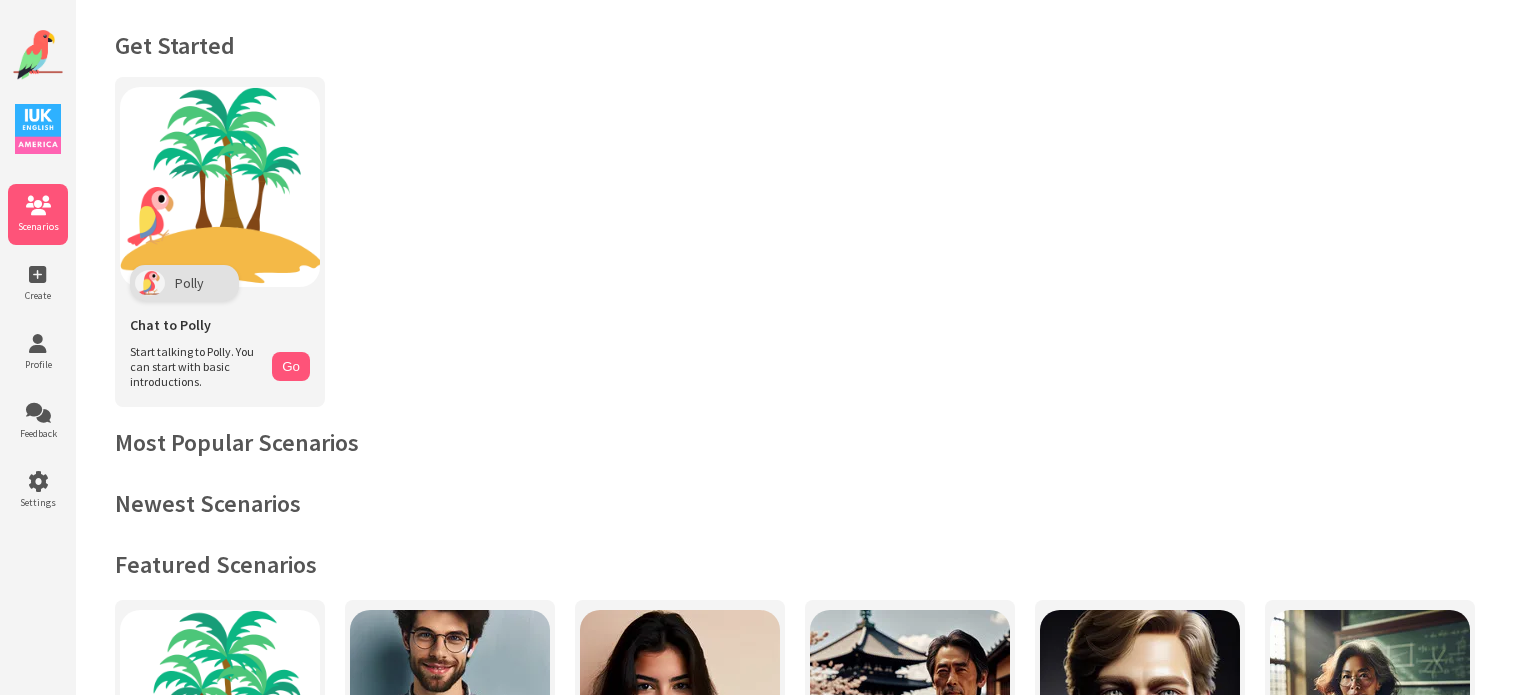 scroll, scrollTop: 0, scrollLeft: 0, axis: both 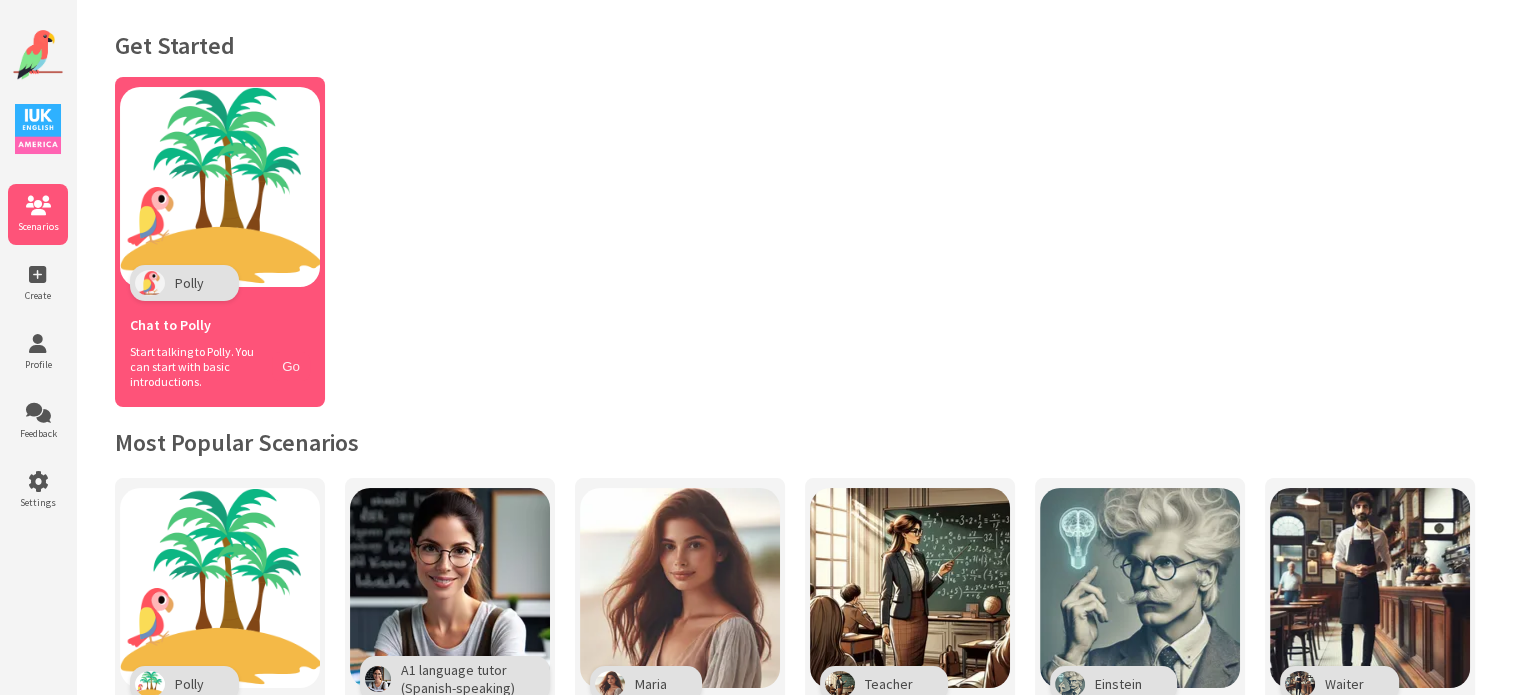 click on "Go" at bounding box center [291, 366] 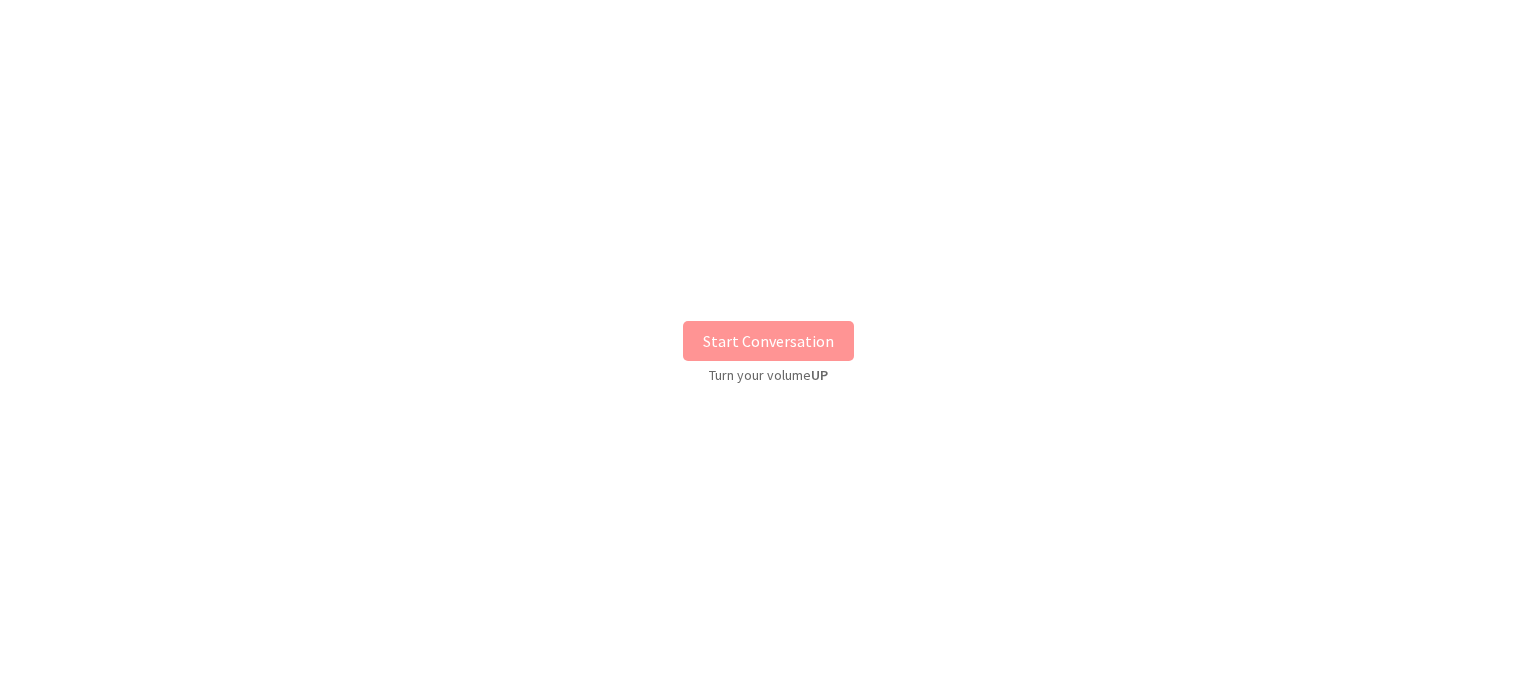 scroll, scrollTop: 0, scrollLeft: 0, axis: both 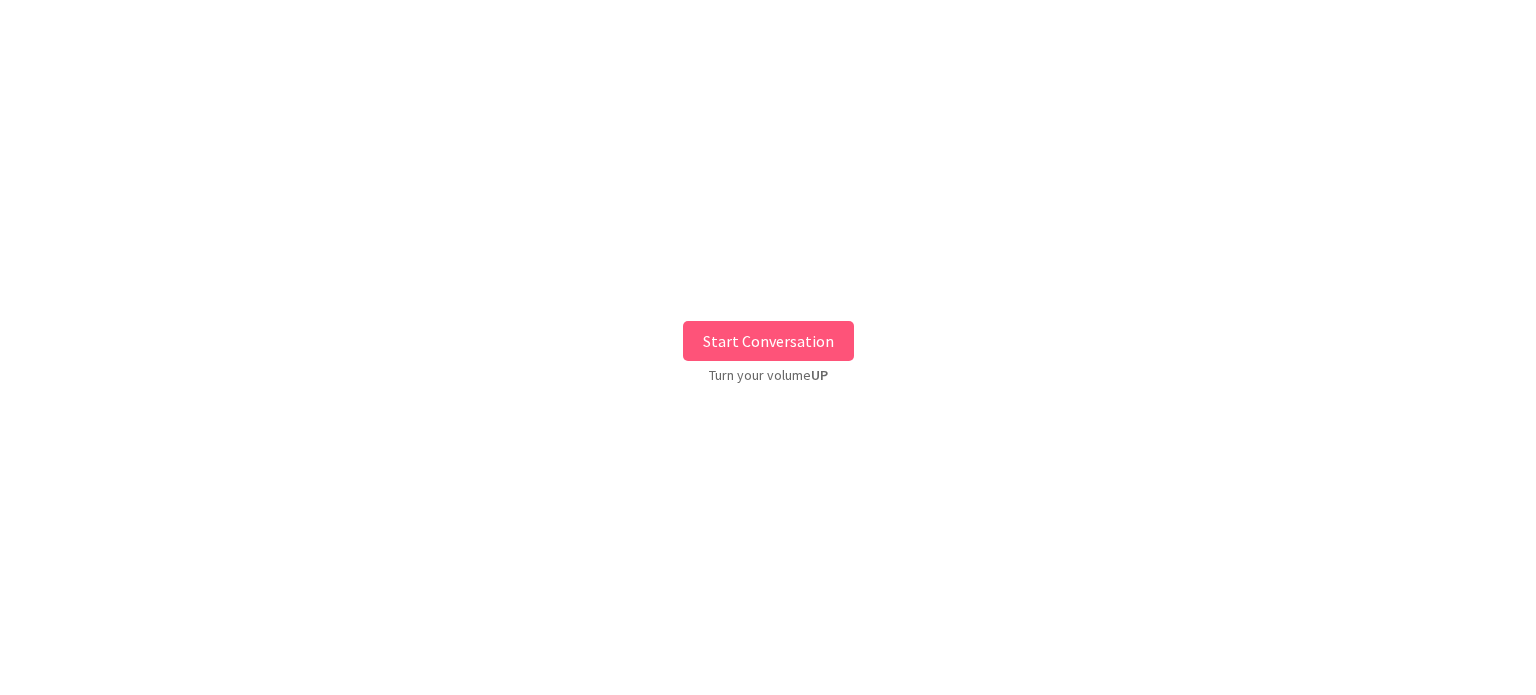 click on "Start Conversation" at bounding box center [768, 341] 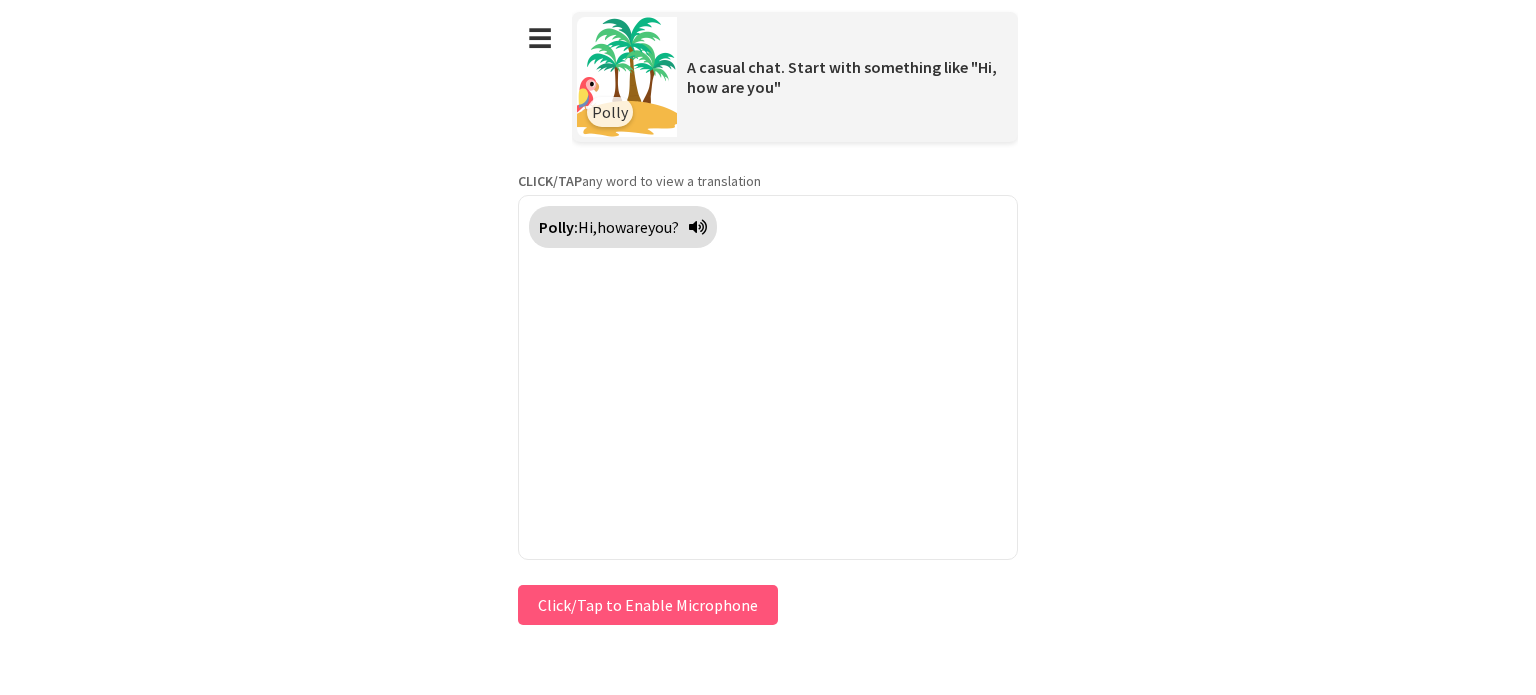 click on "Press &  HOLD  to speak
Click/Tap to Enable Microphone
↶  Undo
Save
No voice detected. Hold the button down and speak clearly." at bounding box center [768, 605] 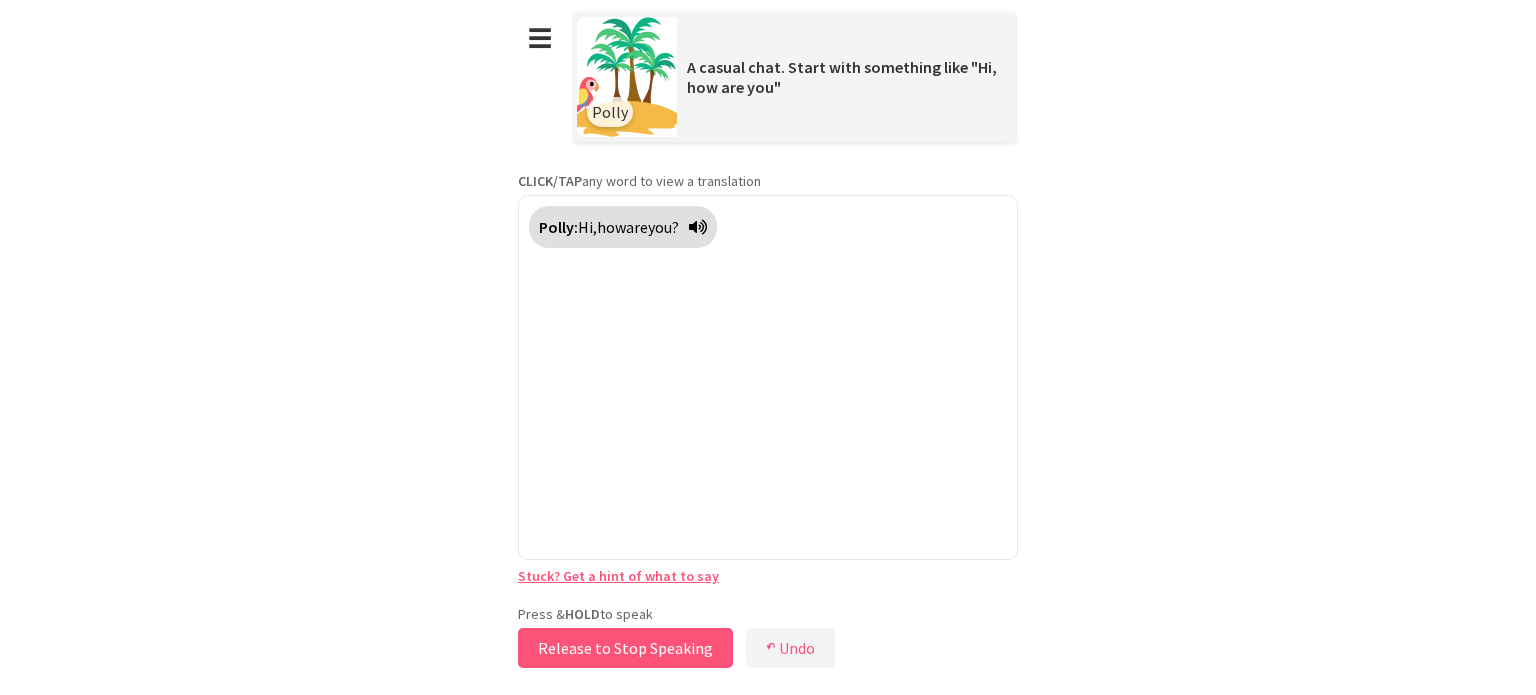 click on "Release to Stop Speaking" at bounding box center (625, 648) 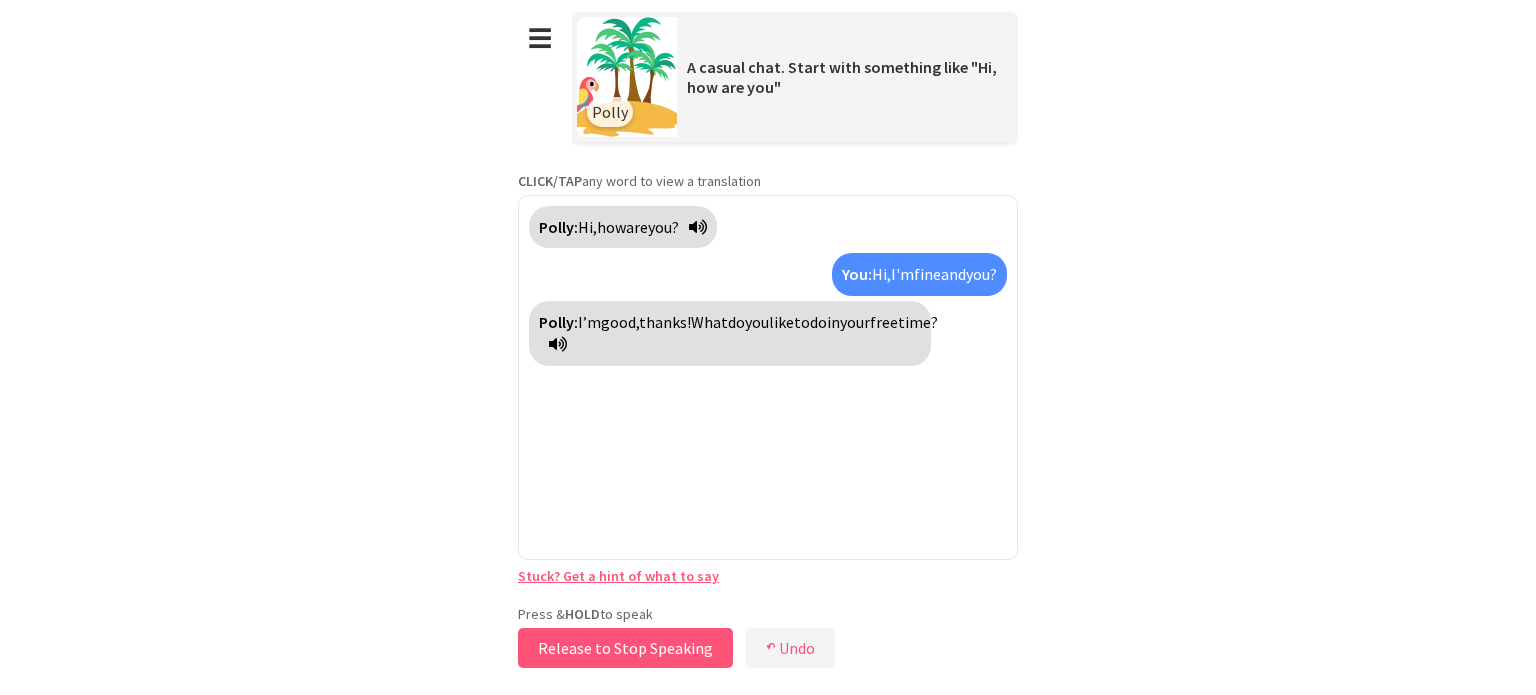 click on "Release to Stop Speaking" at bounding box center (625, 648) 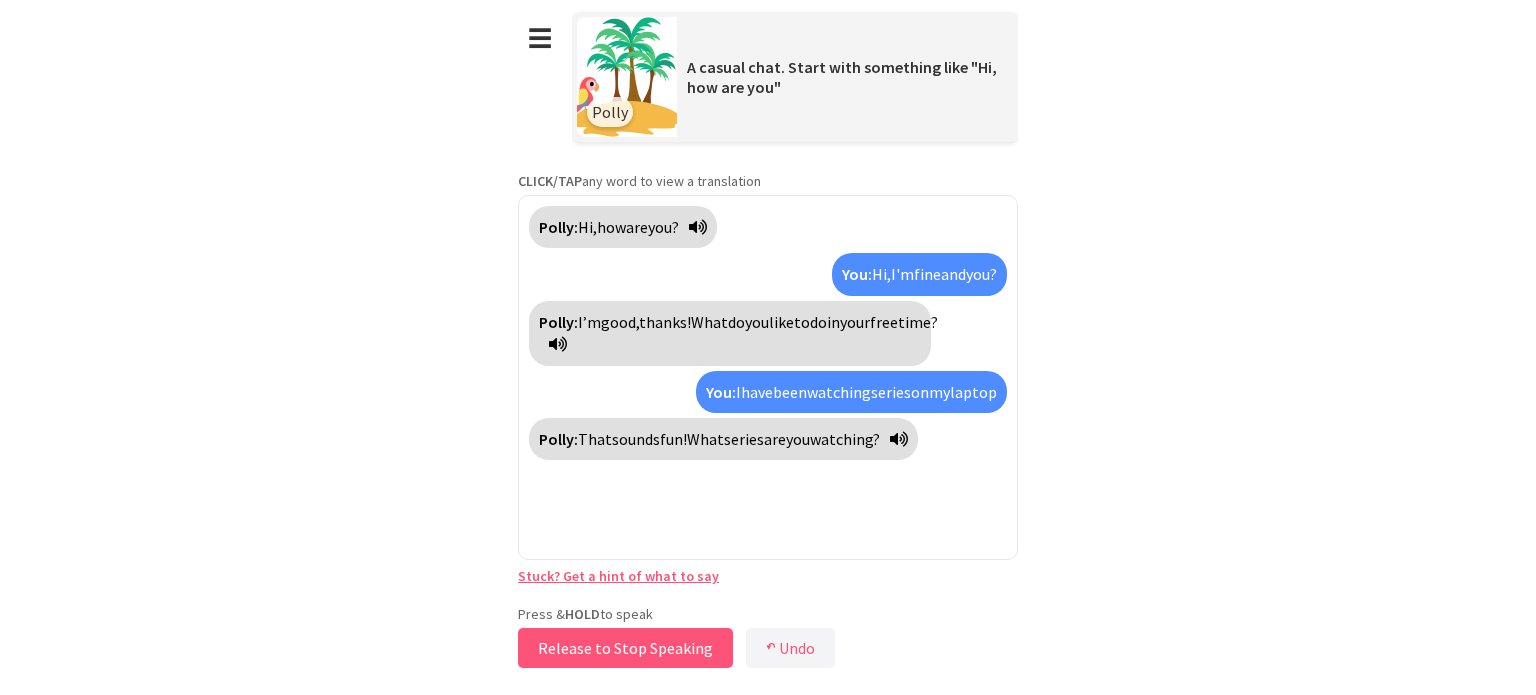 click on "Release to Stop Speaking" at bounding box center [625, 648] 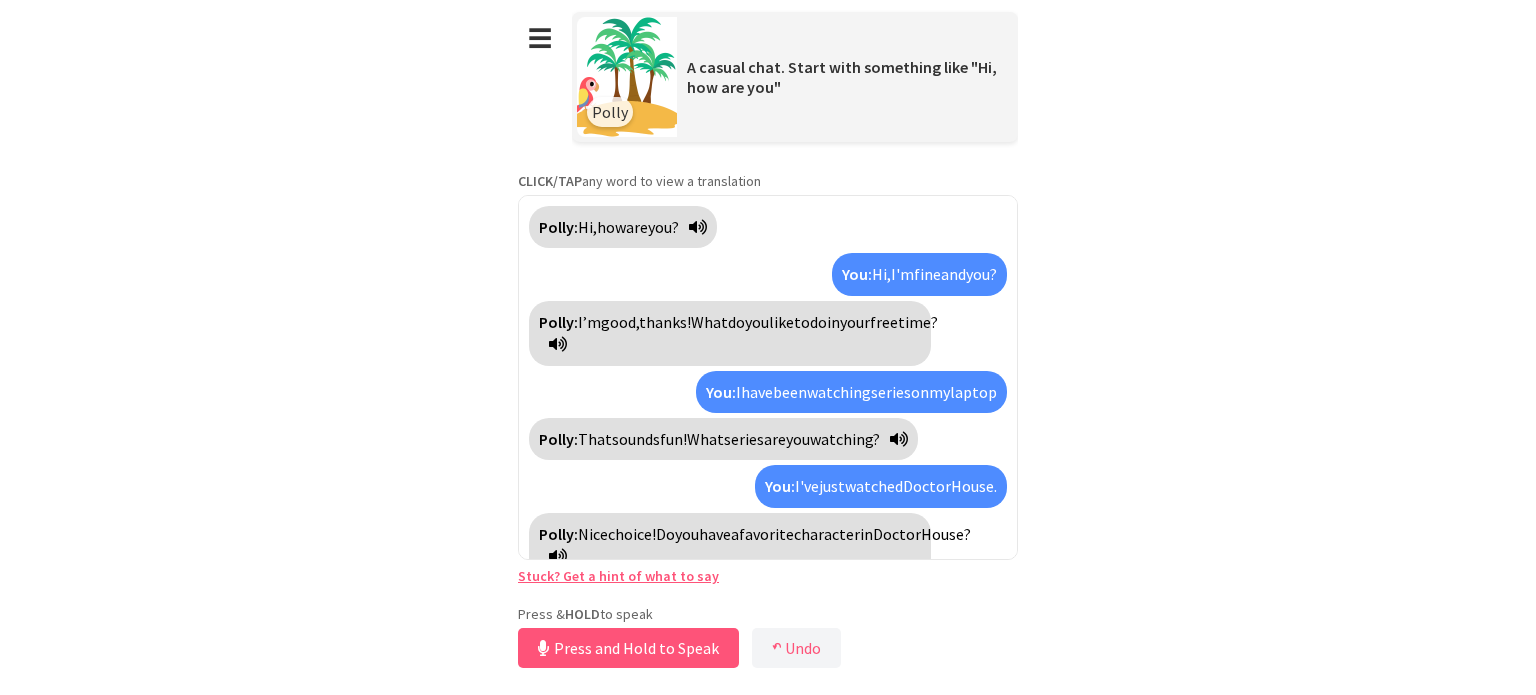 scroll, scrollTop: 44, scrollLeft: 0, axis: vertical 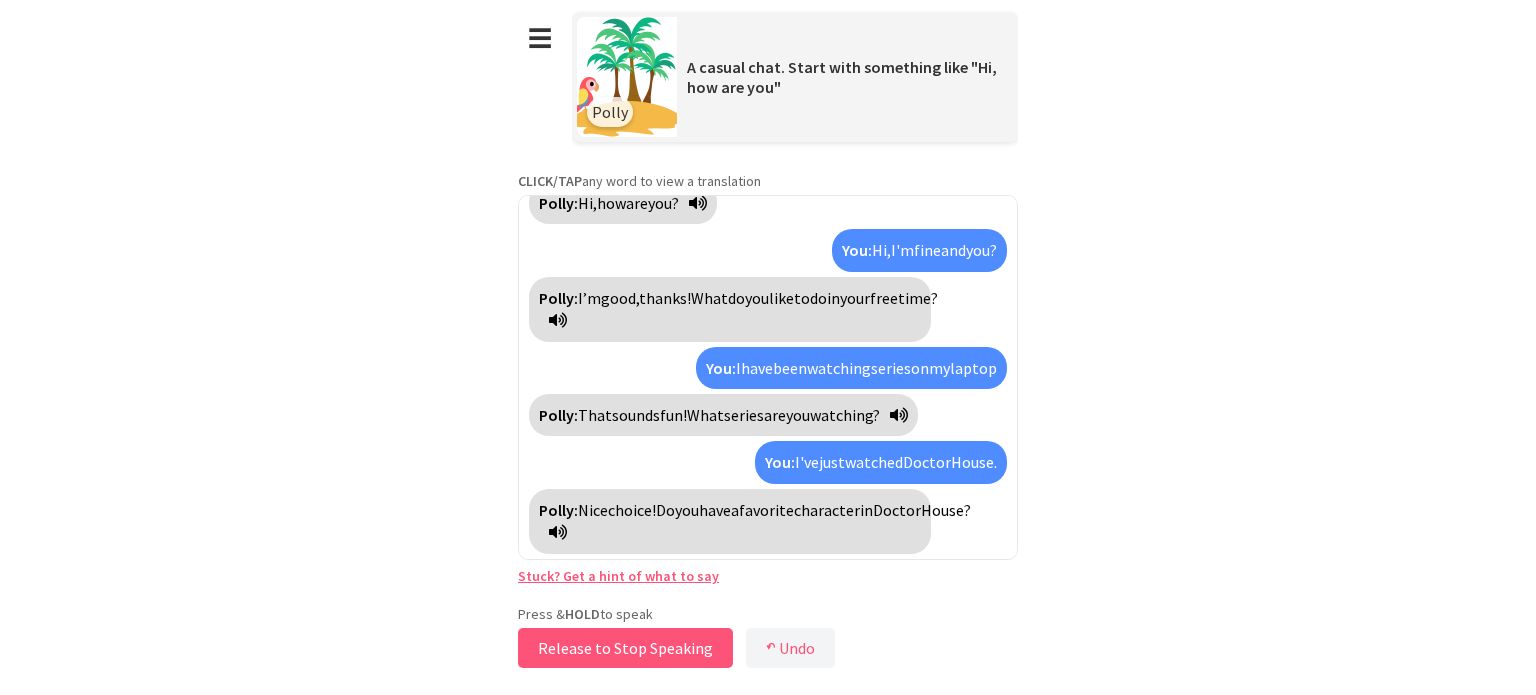 click on "Release to Stop Speaking" at bounding box center (625, 648) 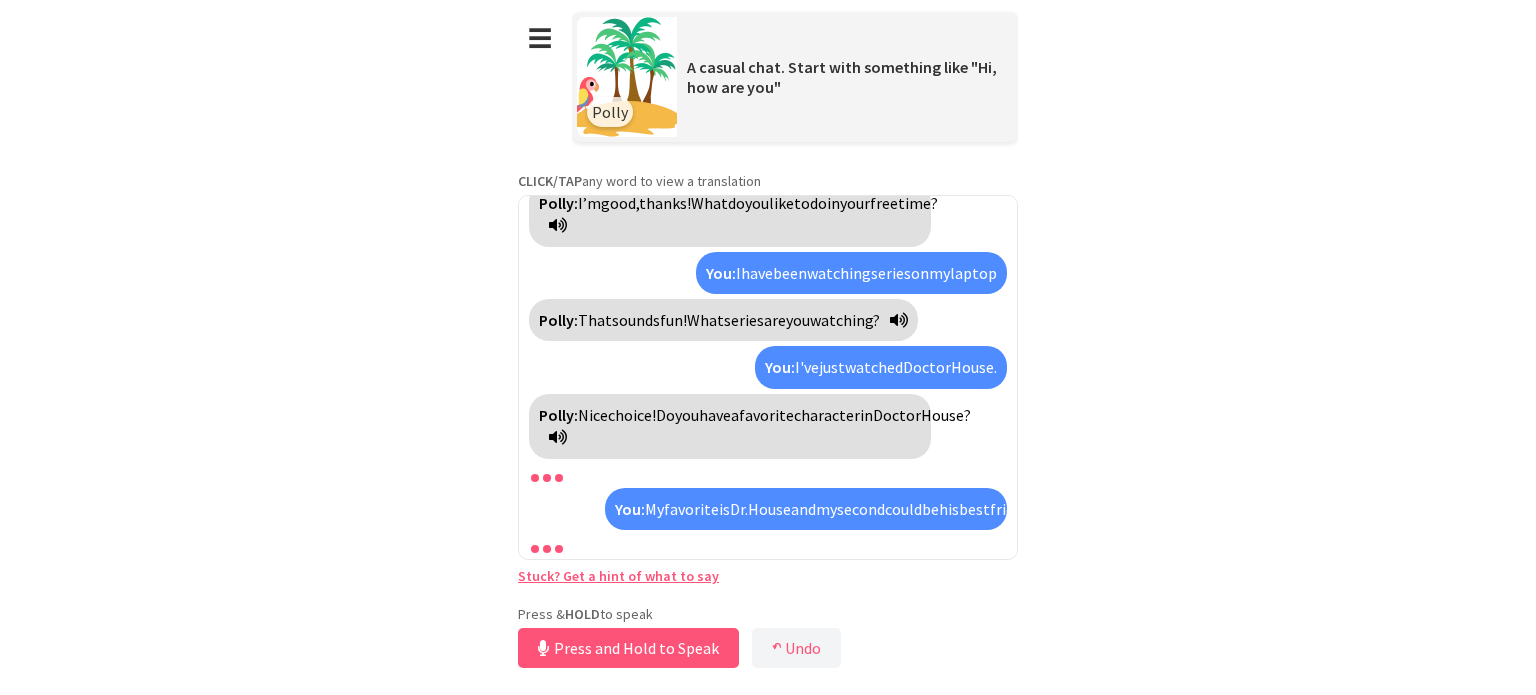 scroll, scrollTop: 208, scrollLeft: 0, axis: vertical 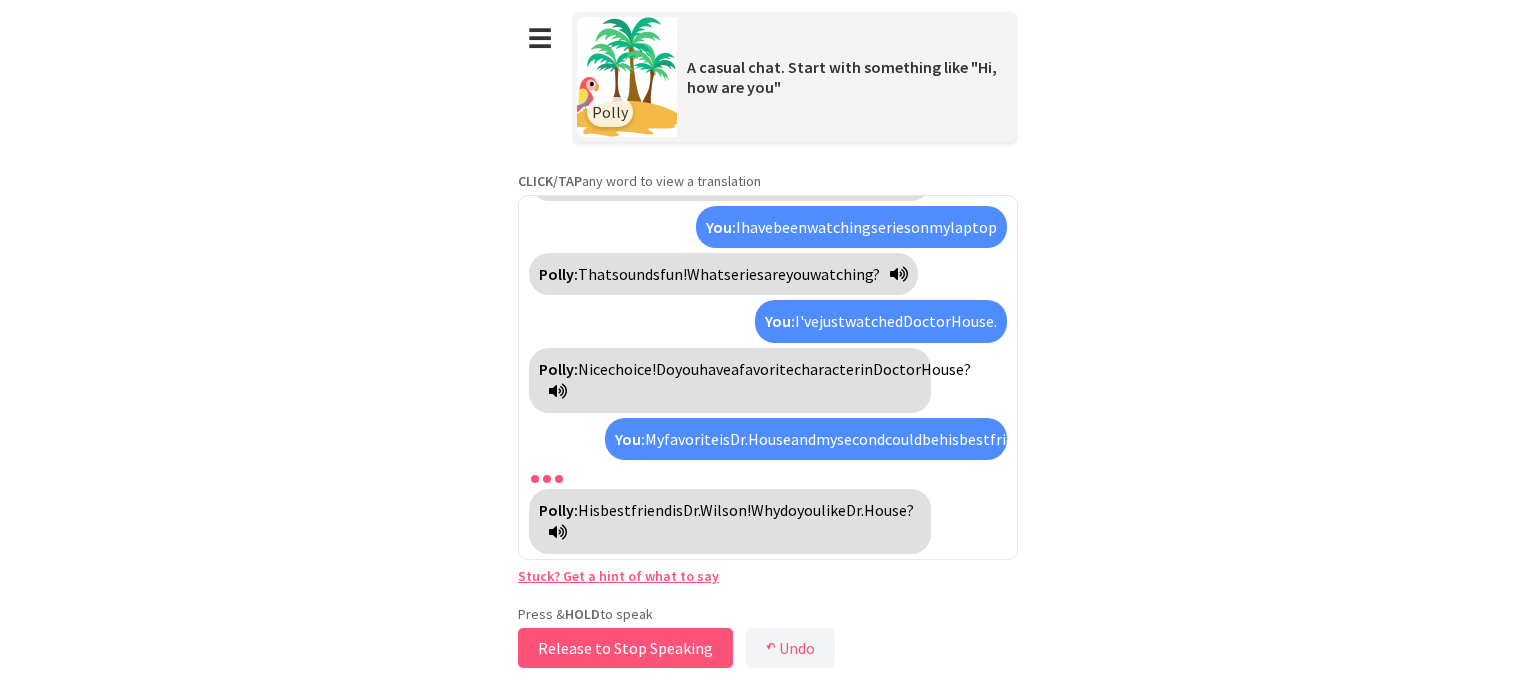 click on "Release to Stop Speaking" at bounding box center [625, 648] 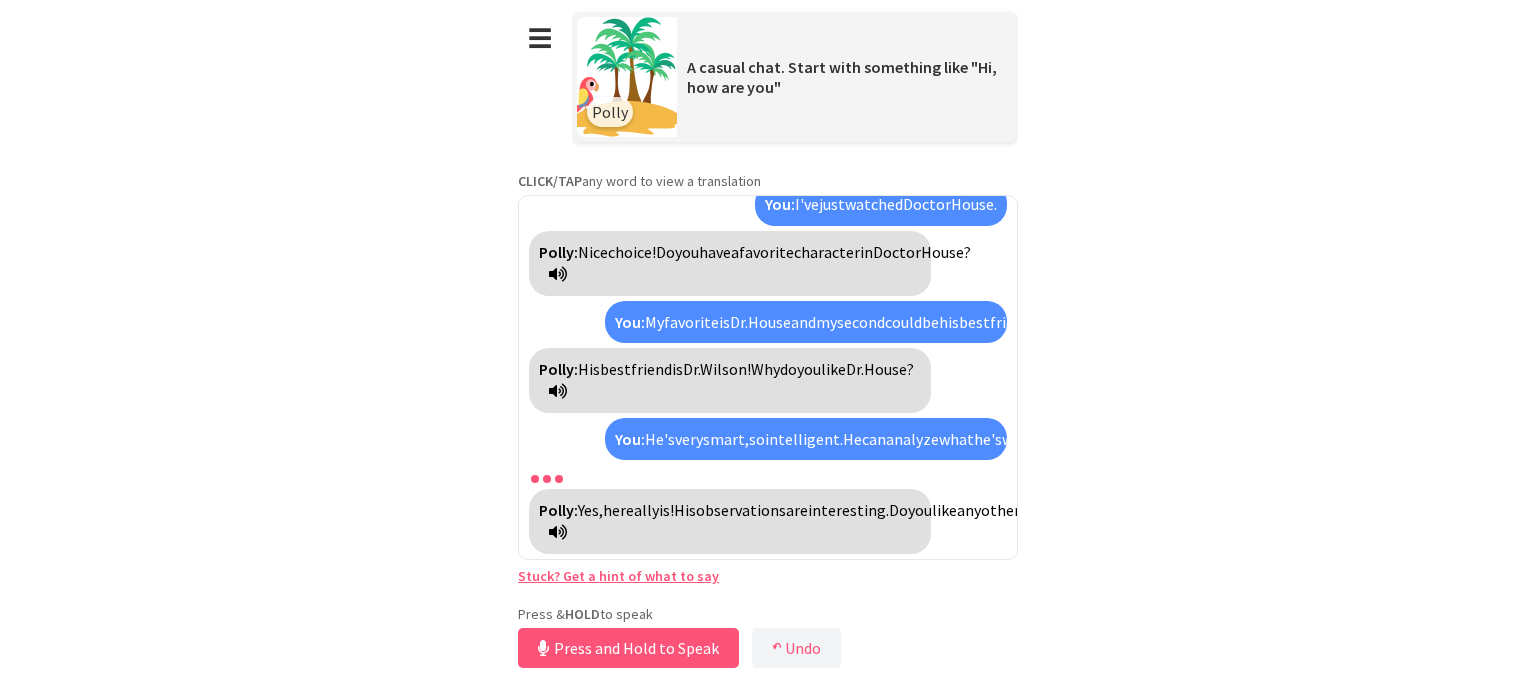 scroll, scrollTop: 370, scrollLeft: 0, axis: vertical 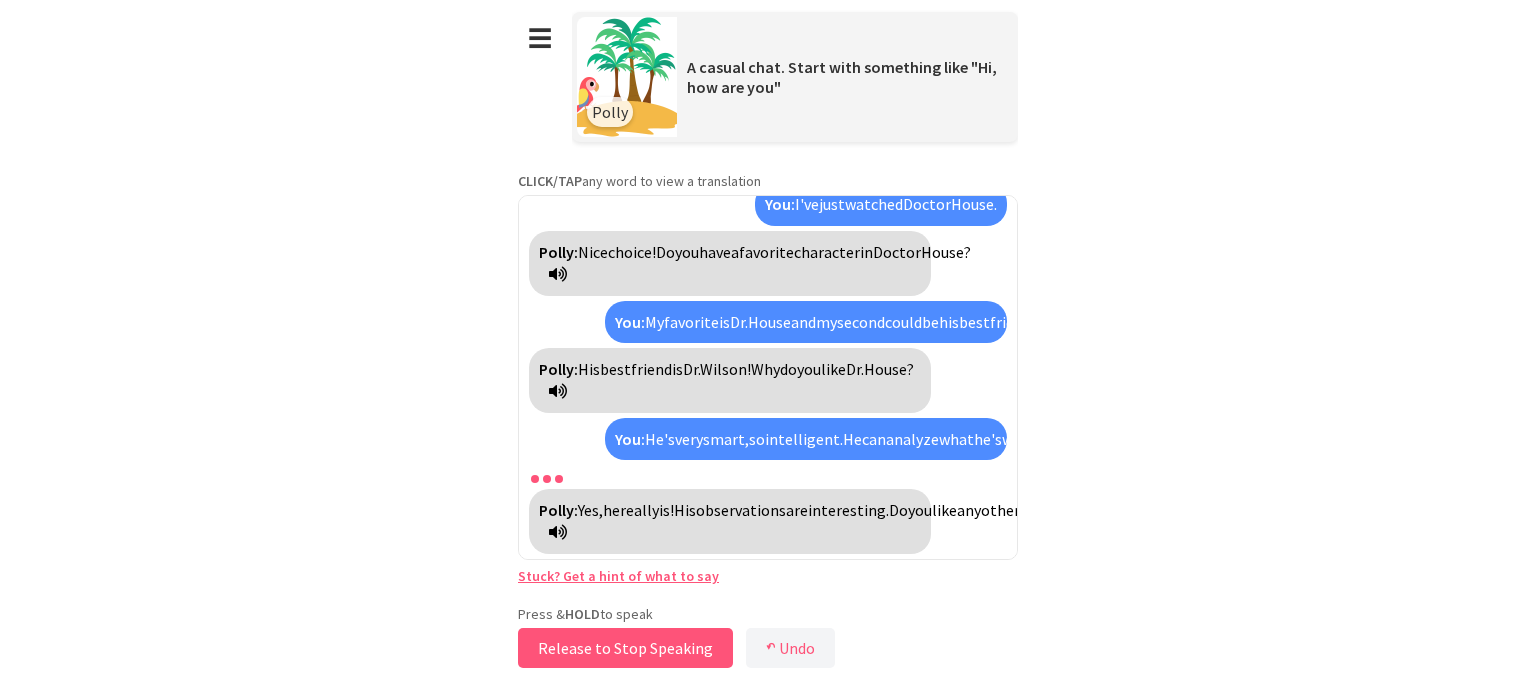 click on "Release to Stop Speaking" at bounding box center (625, 648) 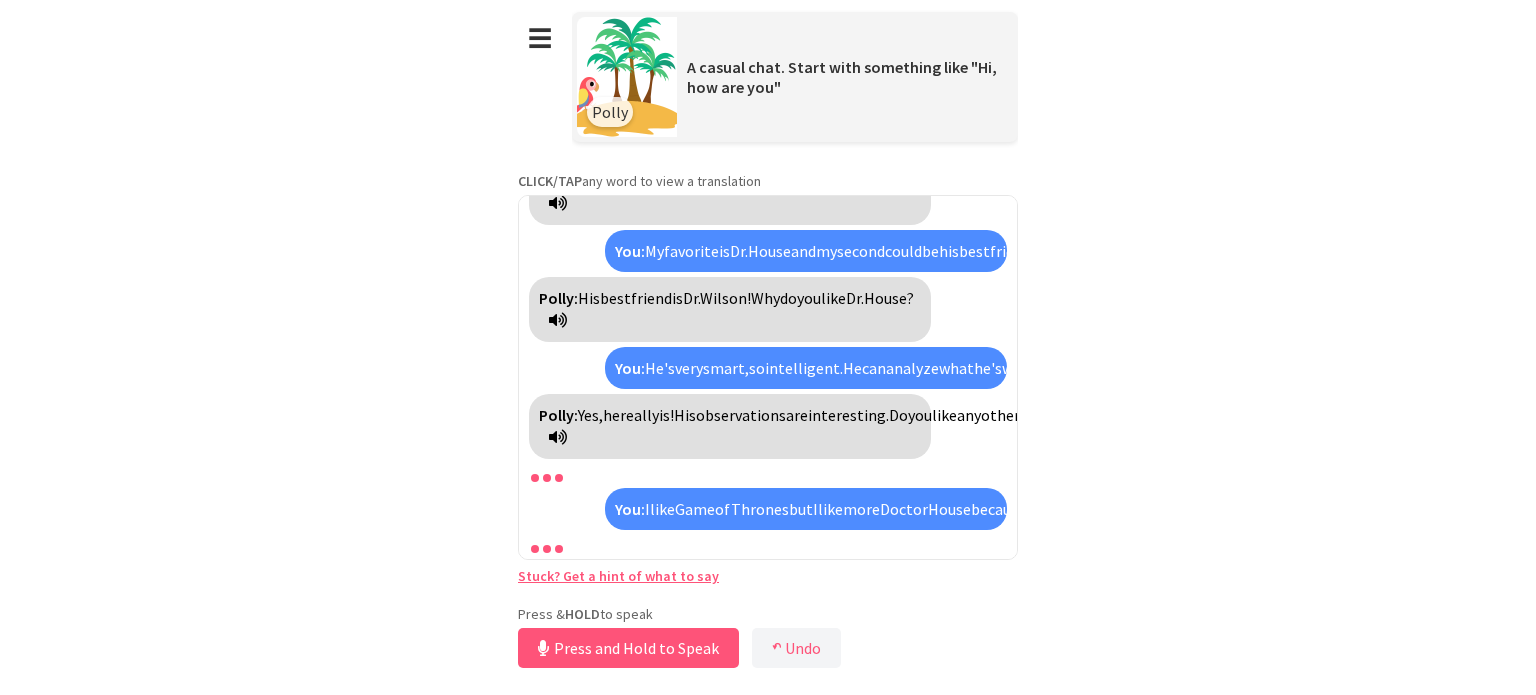 scroll, scrollTop: 555, scrollLeft: 0, axis: vertical 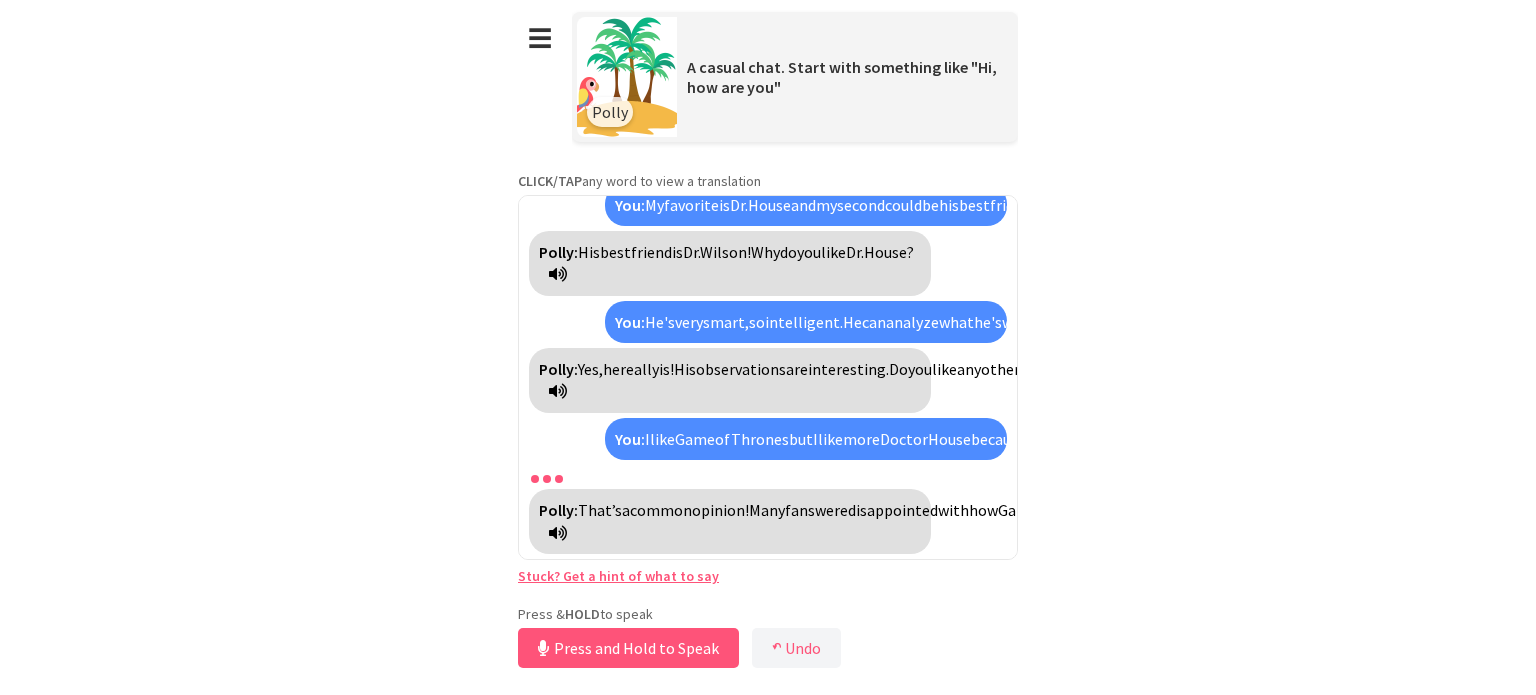 click on "engaging?" at bounding box center [1609, 510] 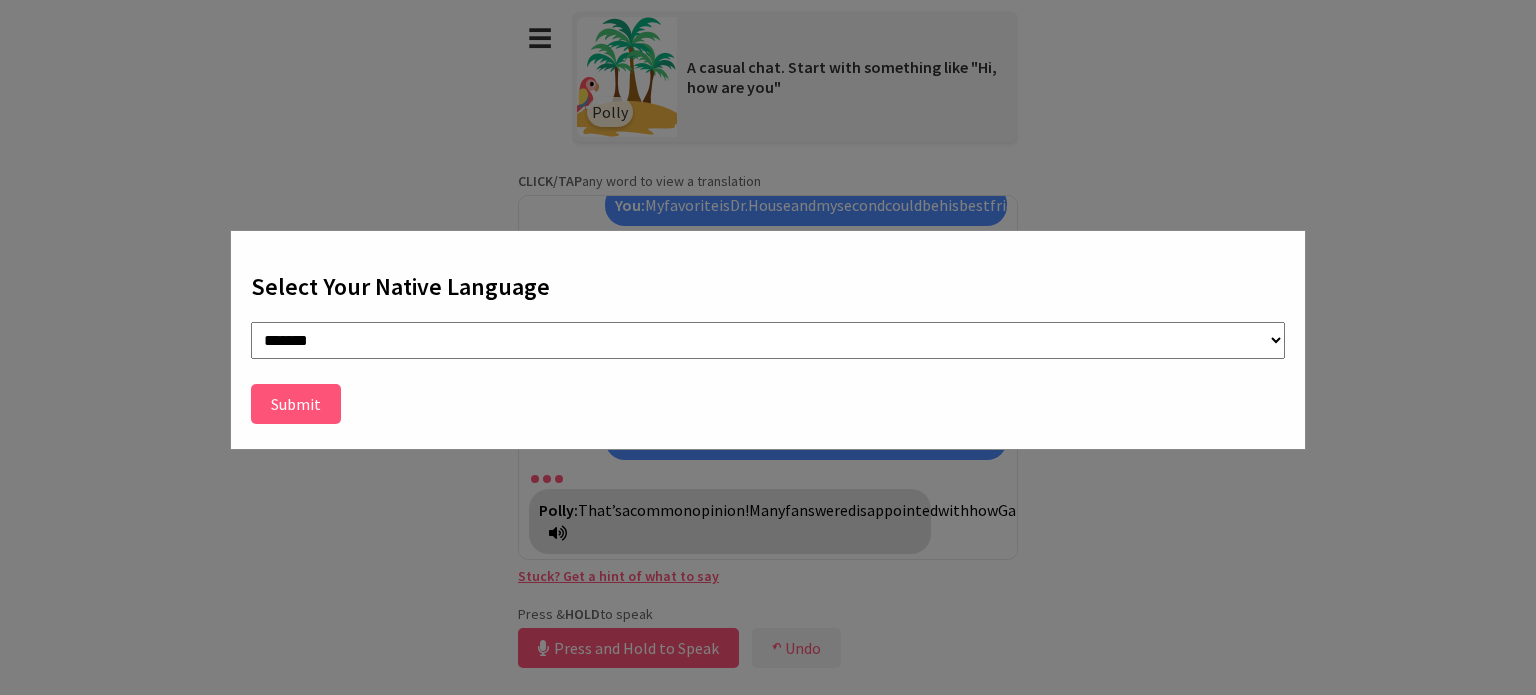 click on "Submit" at bounding box center (296, 404) 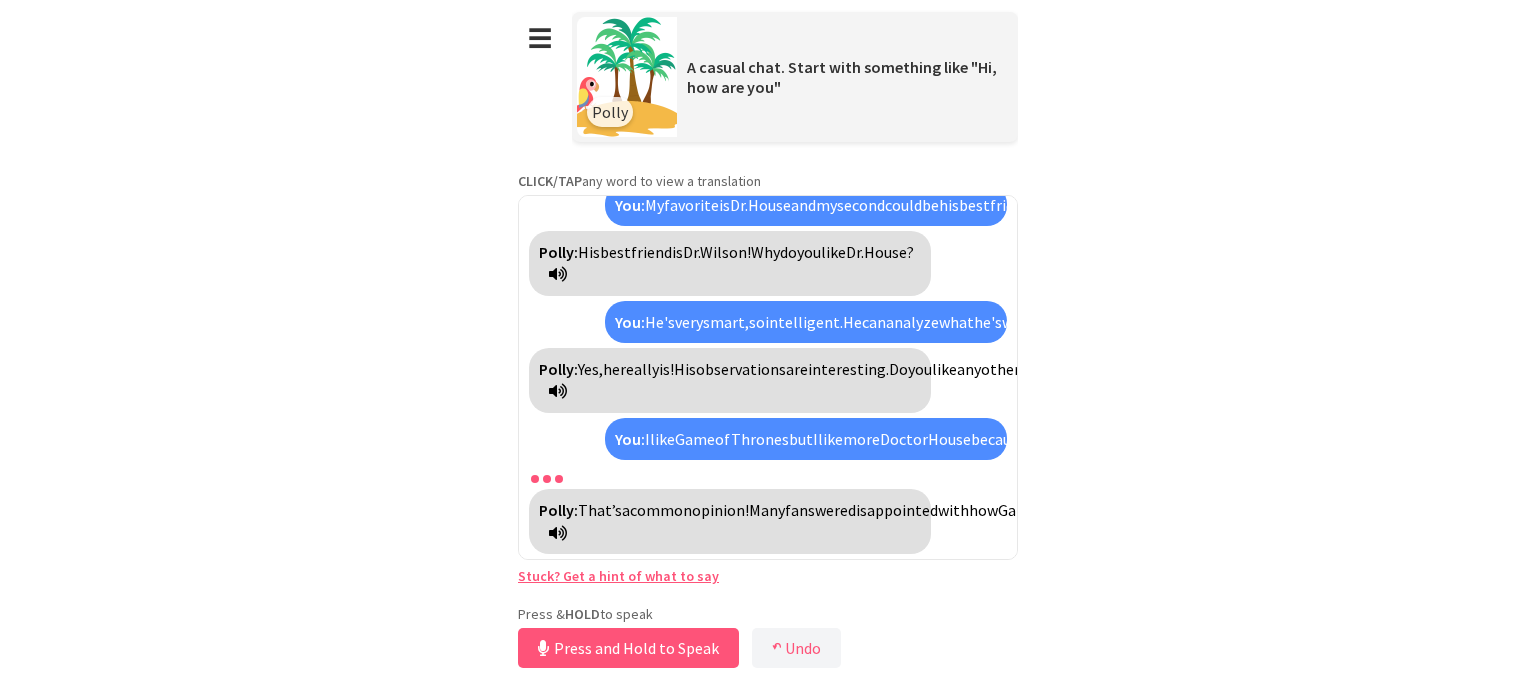 click on "engaging?" at bounding box center [1609, 510] 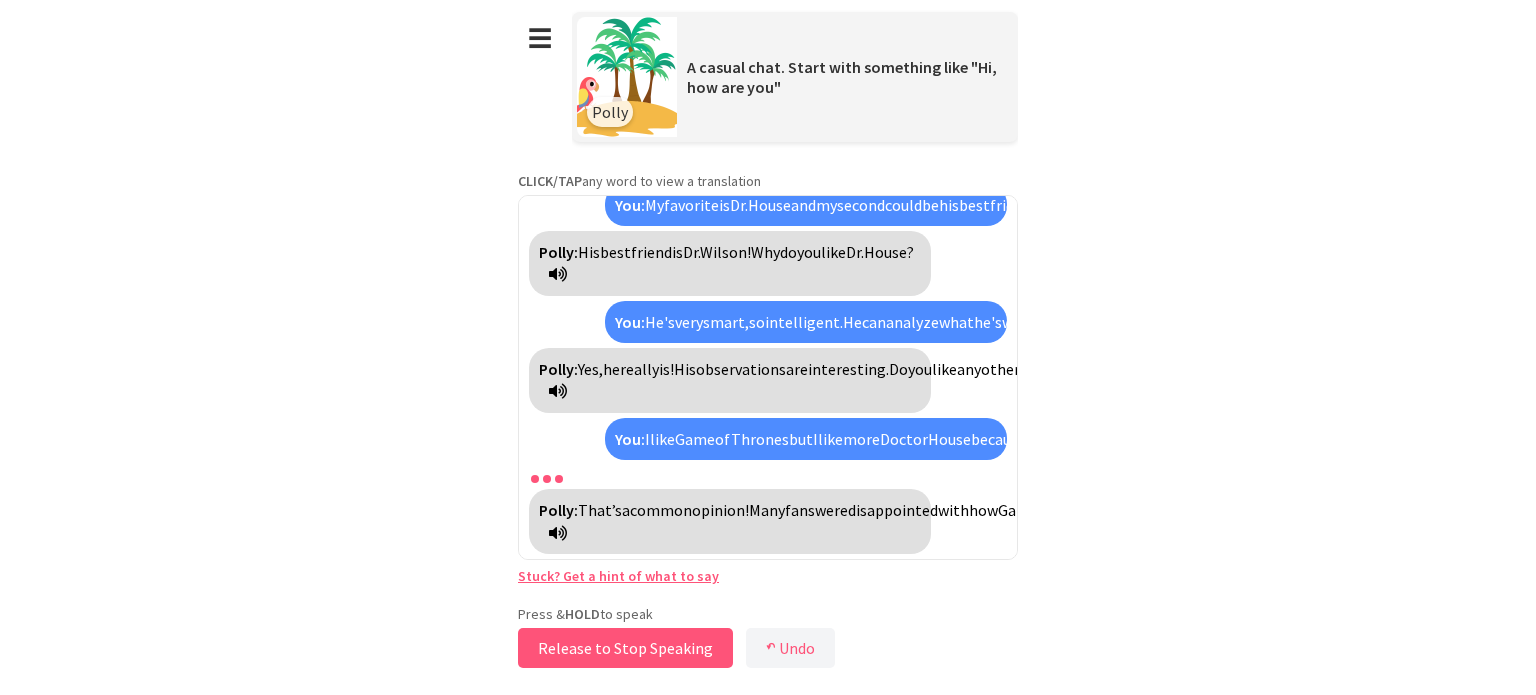 click on "Release to Stop Speaking" at bounding box center [625, 648] 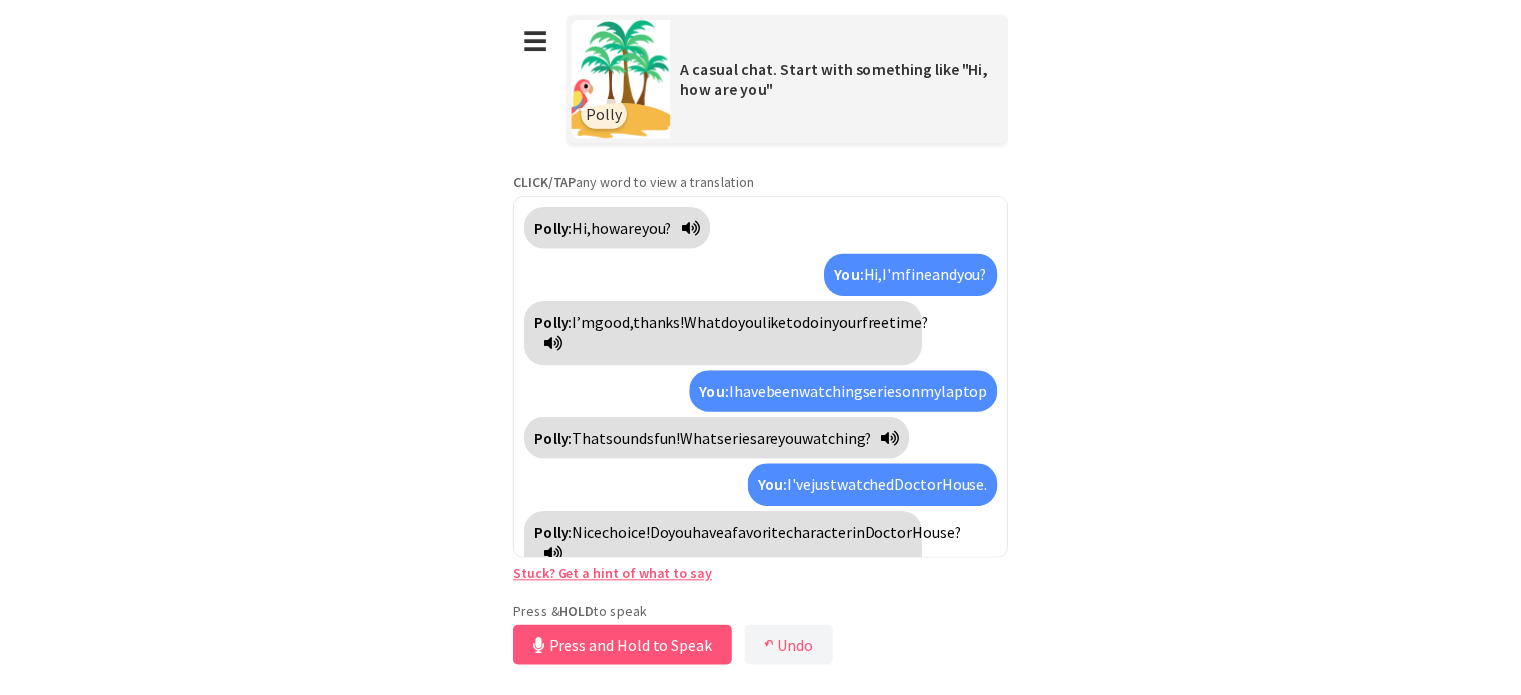 scroll, scrollTop: 579, scrollLeft: 0, axis: vertical 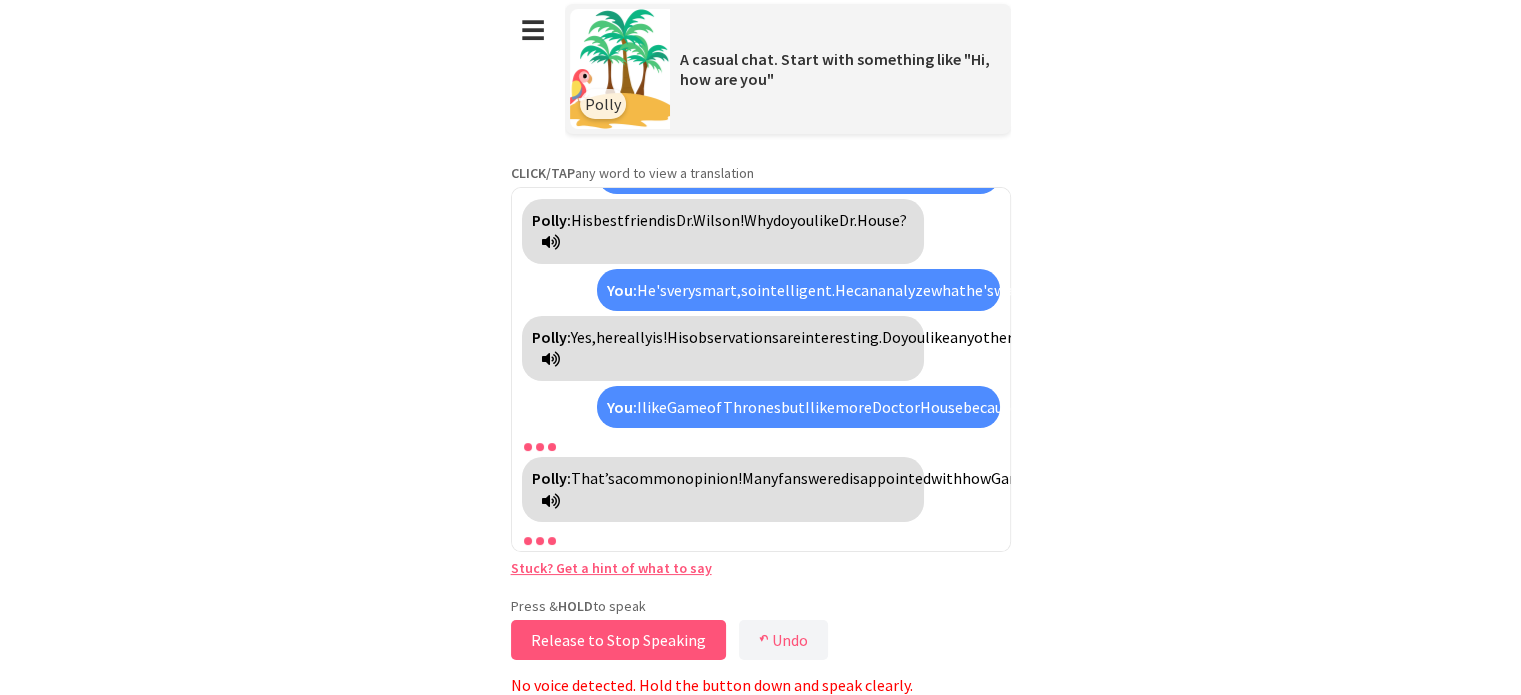 click on "Release to Stop Speaking" at bounding box center (618, 640) 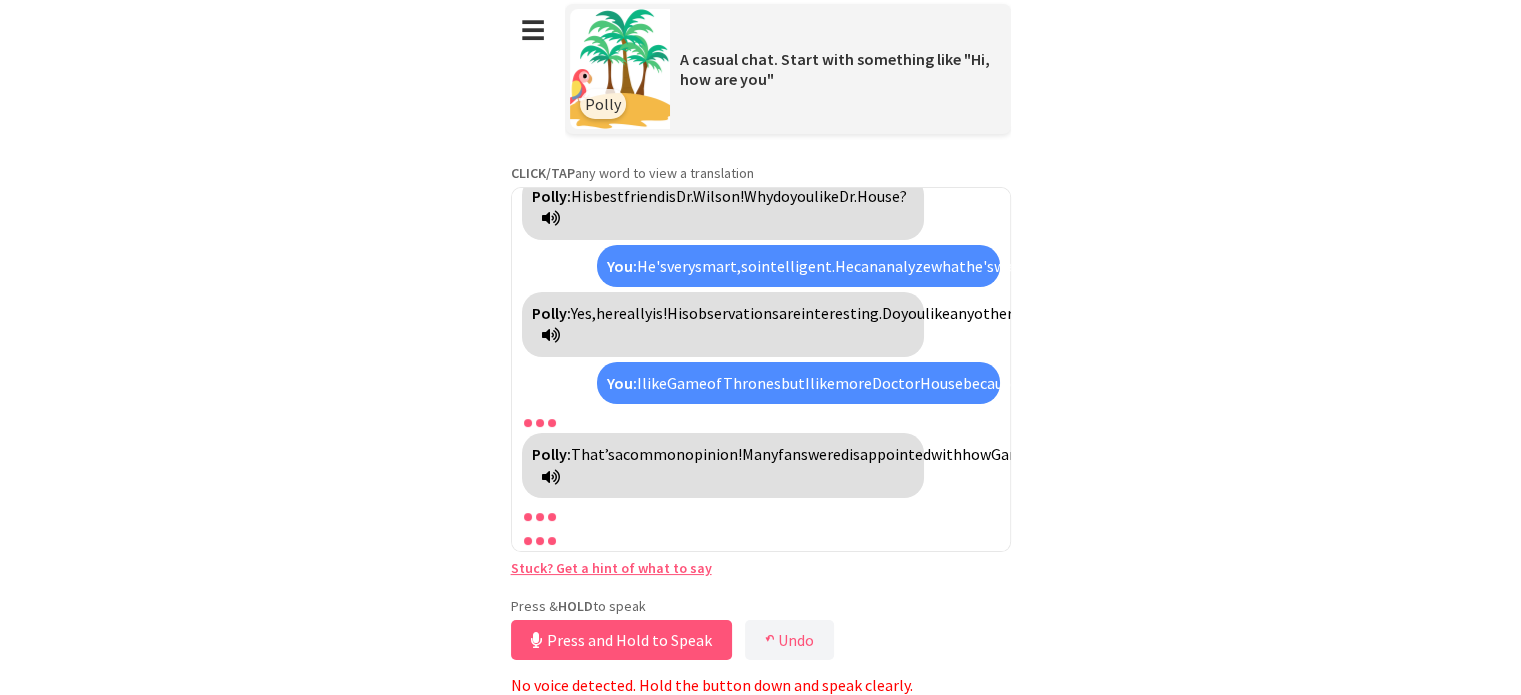 scroll, scrollTop: 603, scrollLeft: 0, axis: vertical 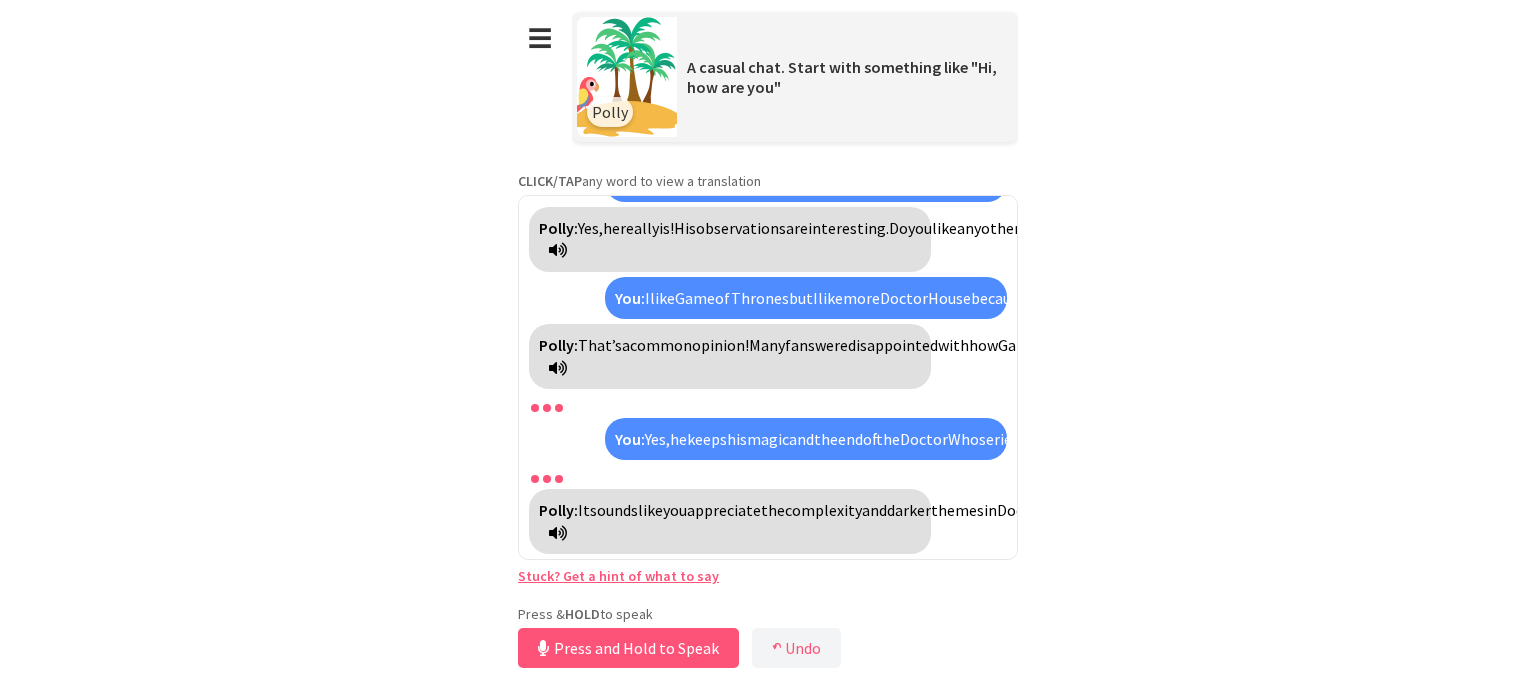 drag, startPoint x: 800, startPoint y: 443, endPoint x: 875, endPoint y: 443, distance: 75 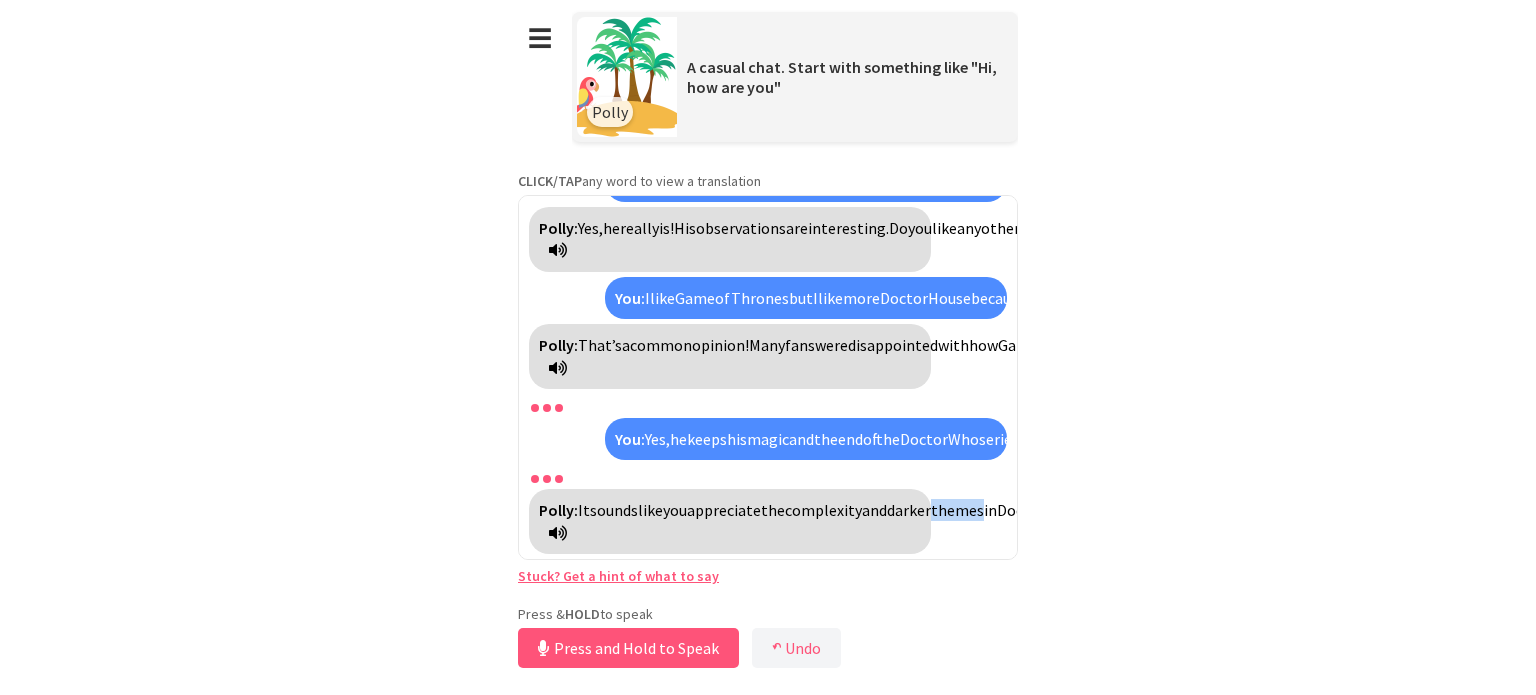 drag, startPoint x: 581, startPoint y: 466, endPoint x: 633, endPoint y: 469, distance: 52.086468 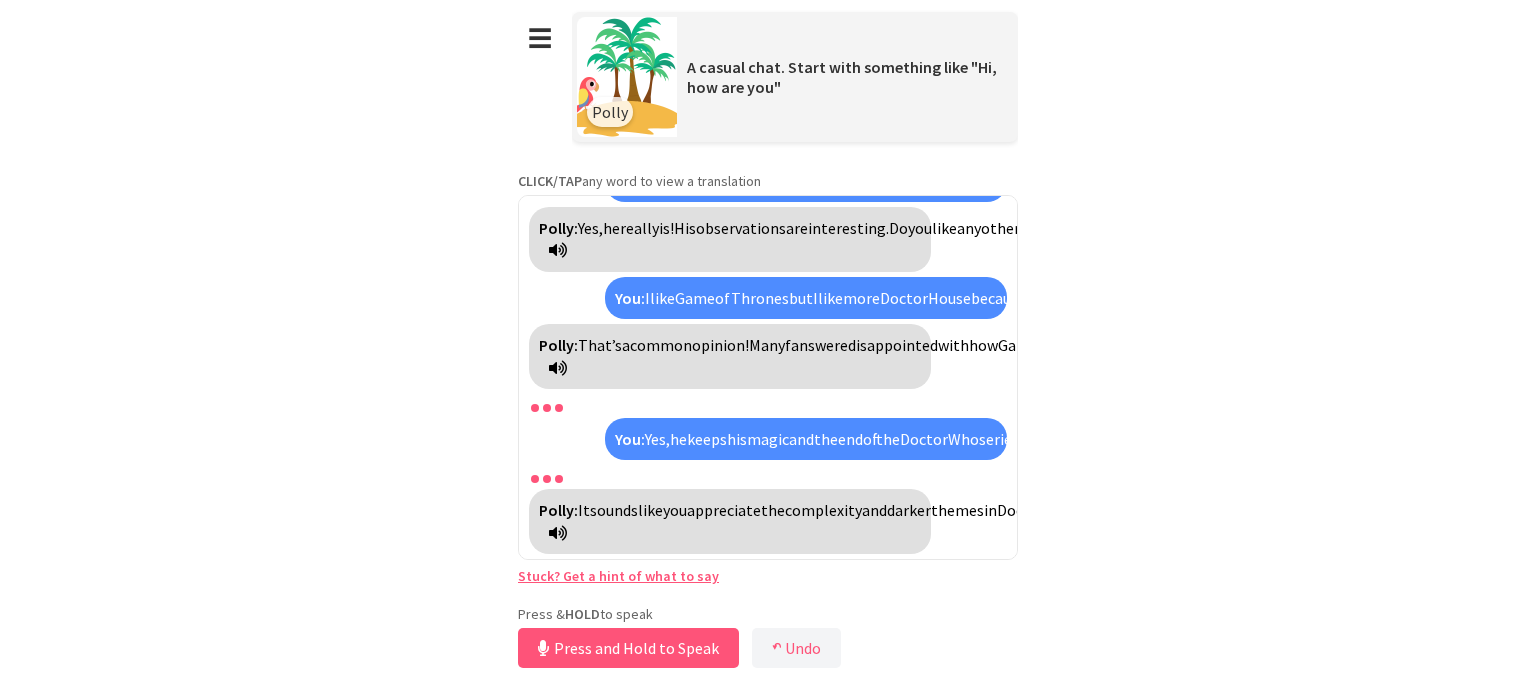 click at bounding box center [558, 533] 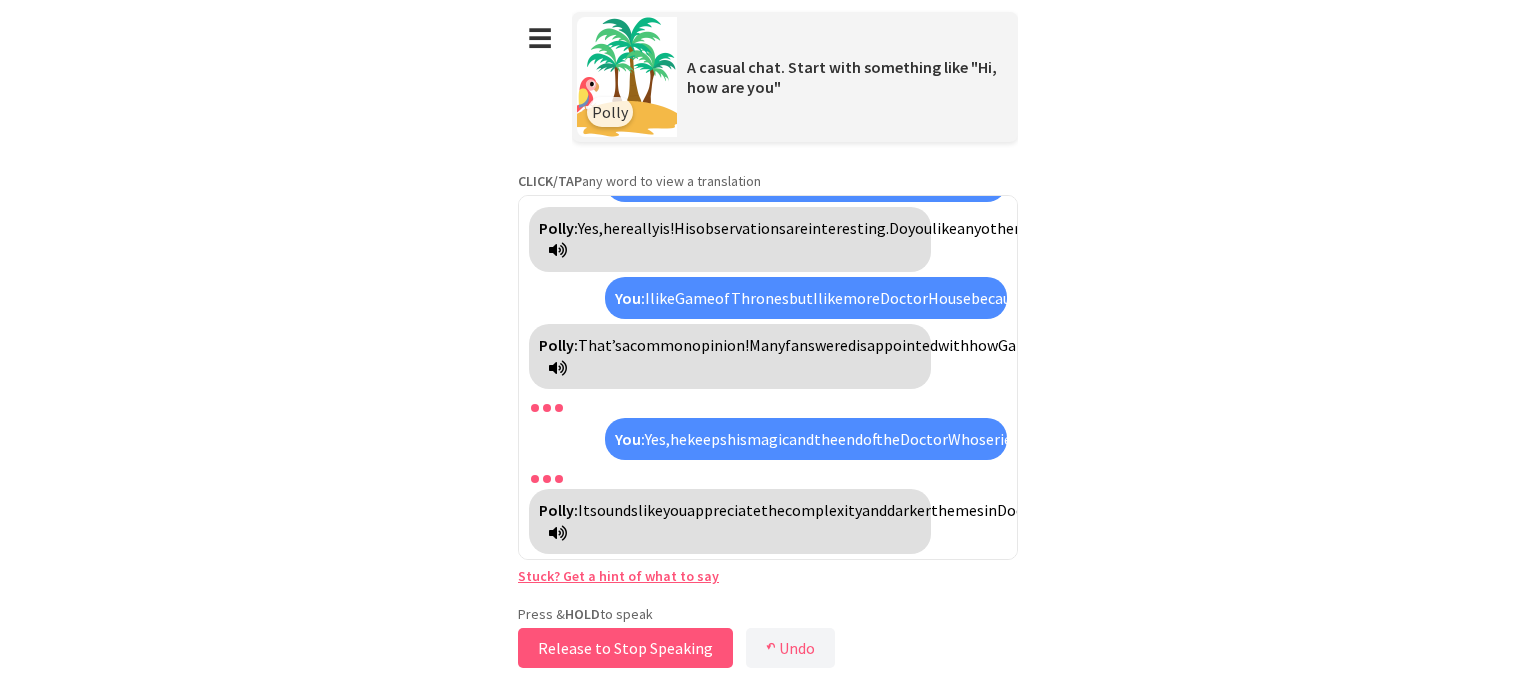 click on "Release to Stop Speaking" at bounding box center [625, 648] 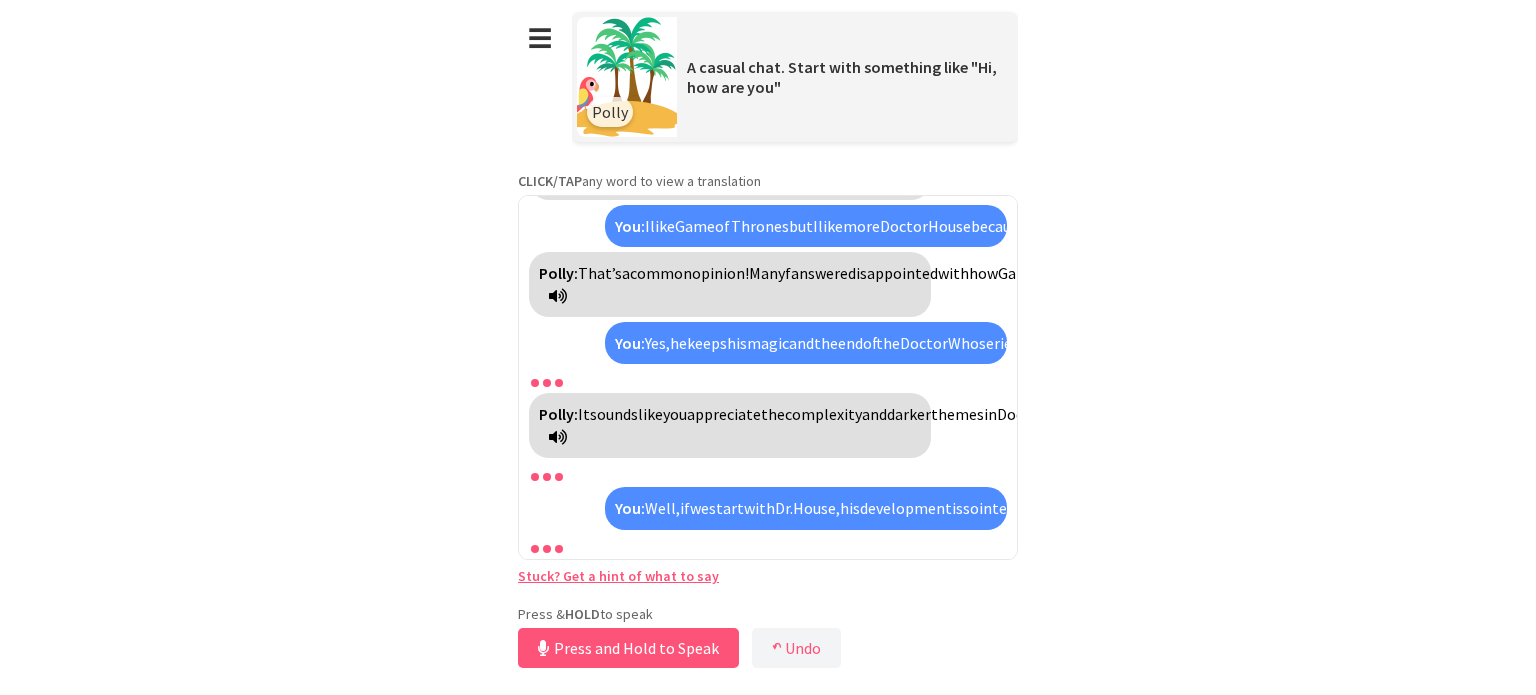 scroll, scrollTop: 1284, scrollLeft: 0, axis: vertical 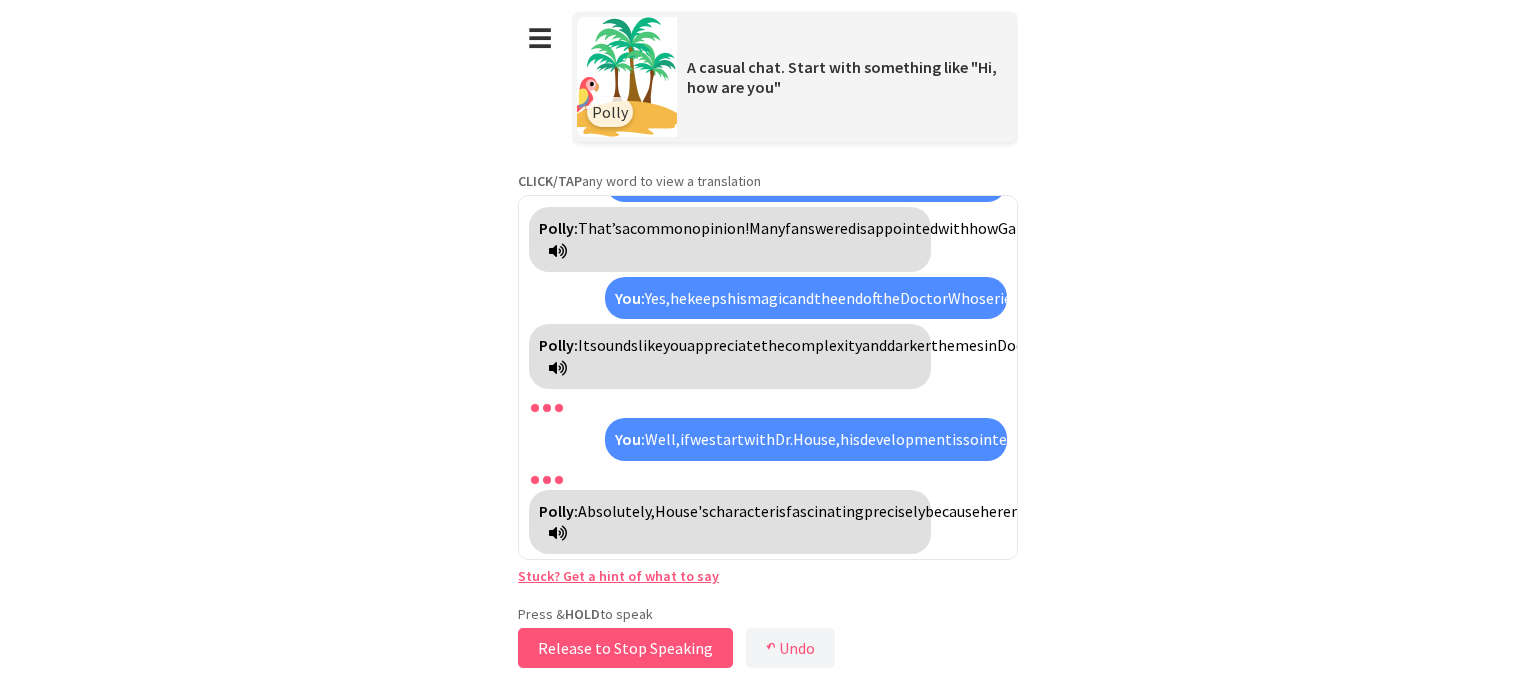 drag, startPoint x: 576, startPoint y: 652, endPoint x: 640, endPoint y: 646, distance: 64.28063 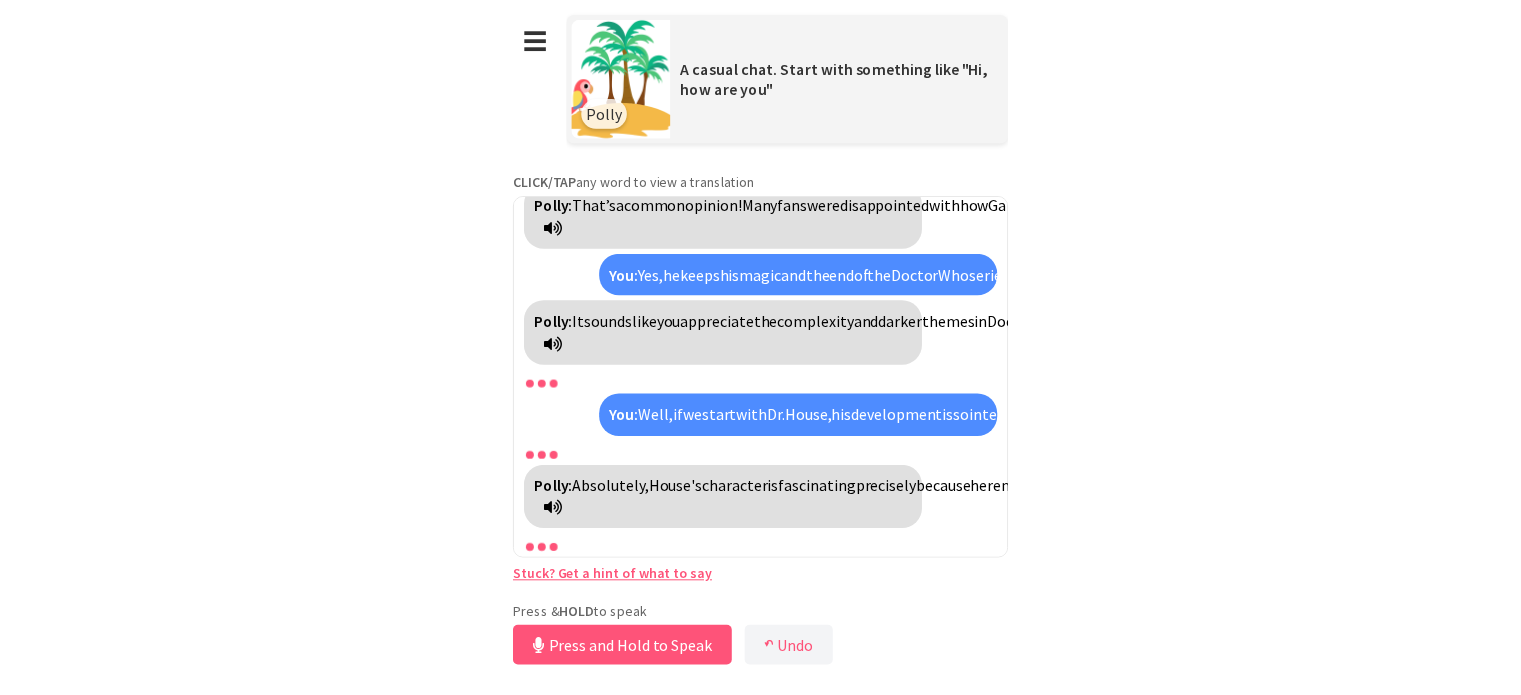 scroll, scrollTop: 1308, scrollLeft: 0, axis: vertical 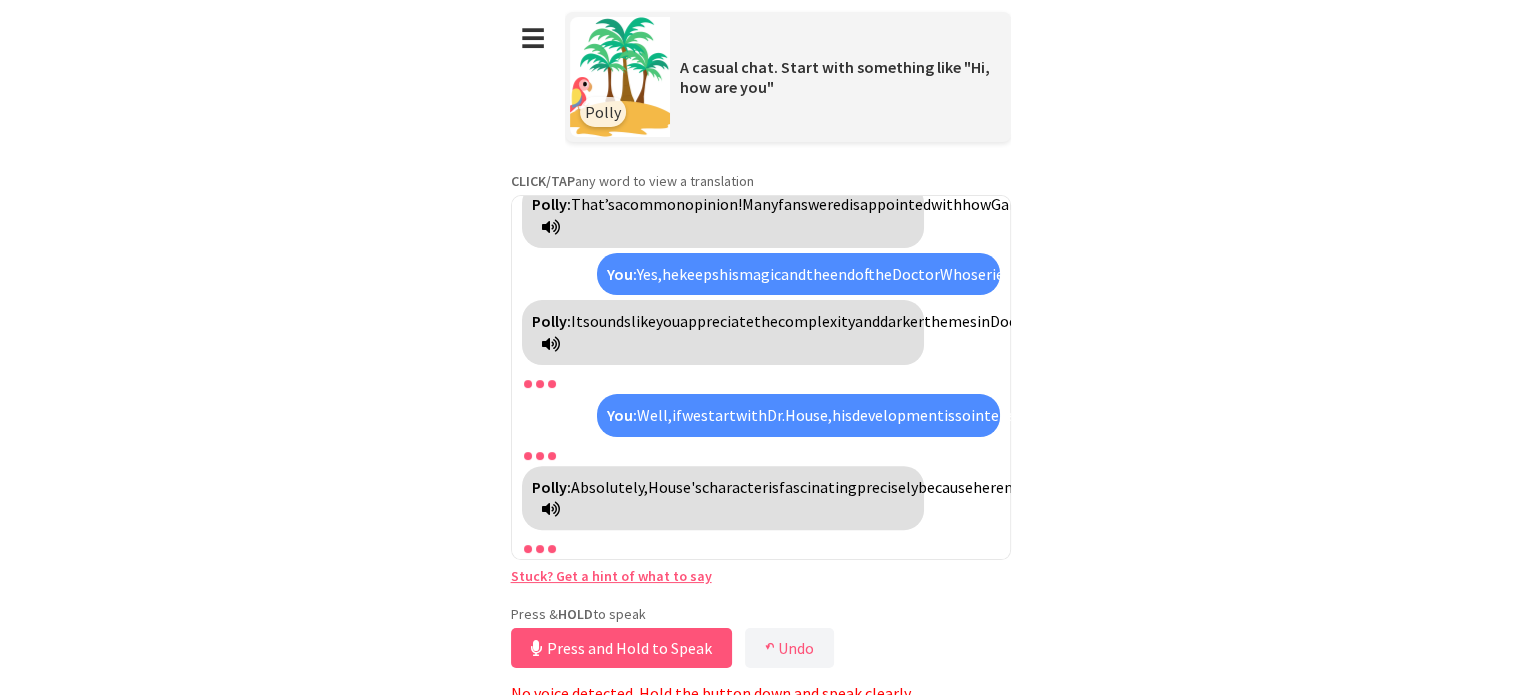 drag, startPoint x: 655, startPoint y: 400, endPoint x: 752, endPoint y: 399, distance: 97.00516 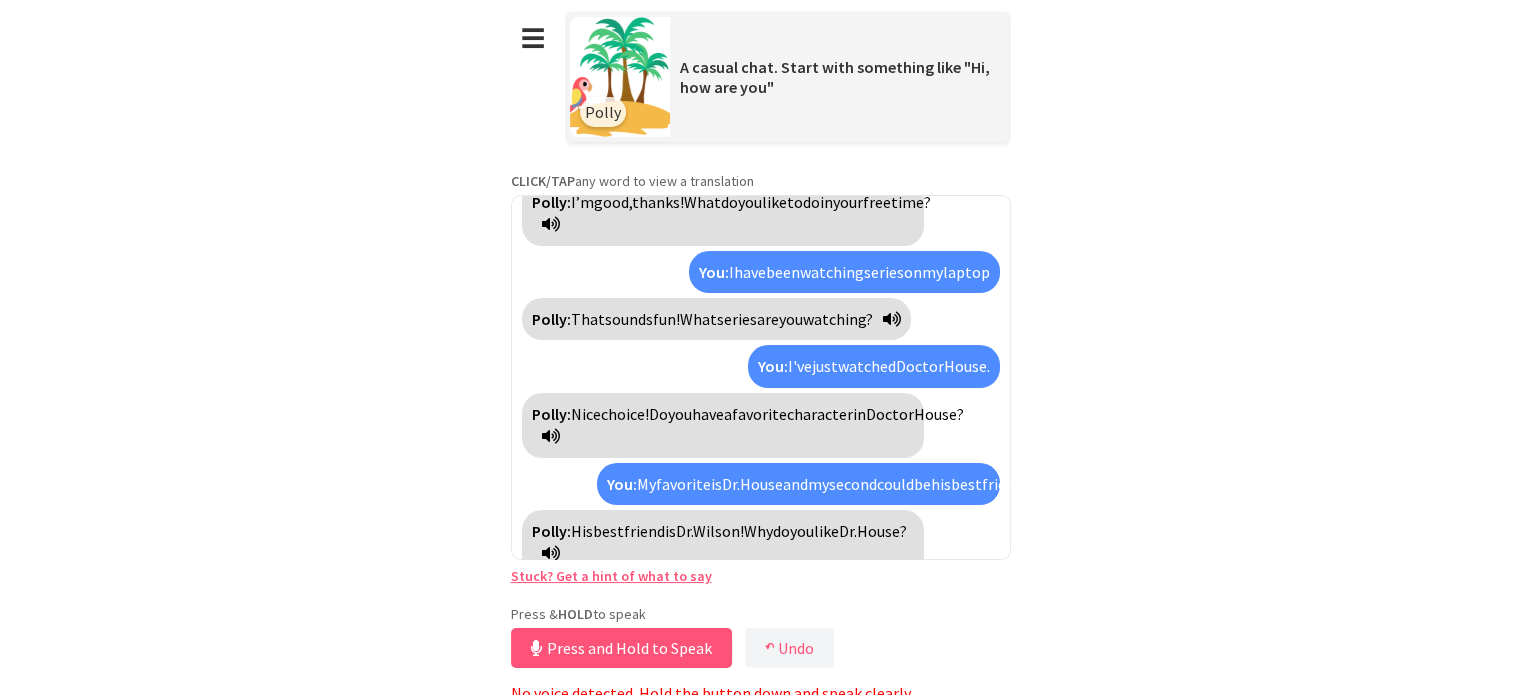 scroll, scrollTop: 0, scrollLeft: 0, axis: both 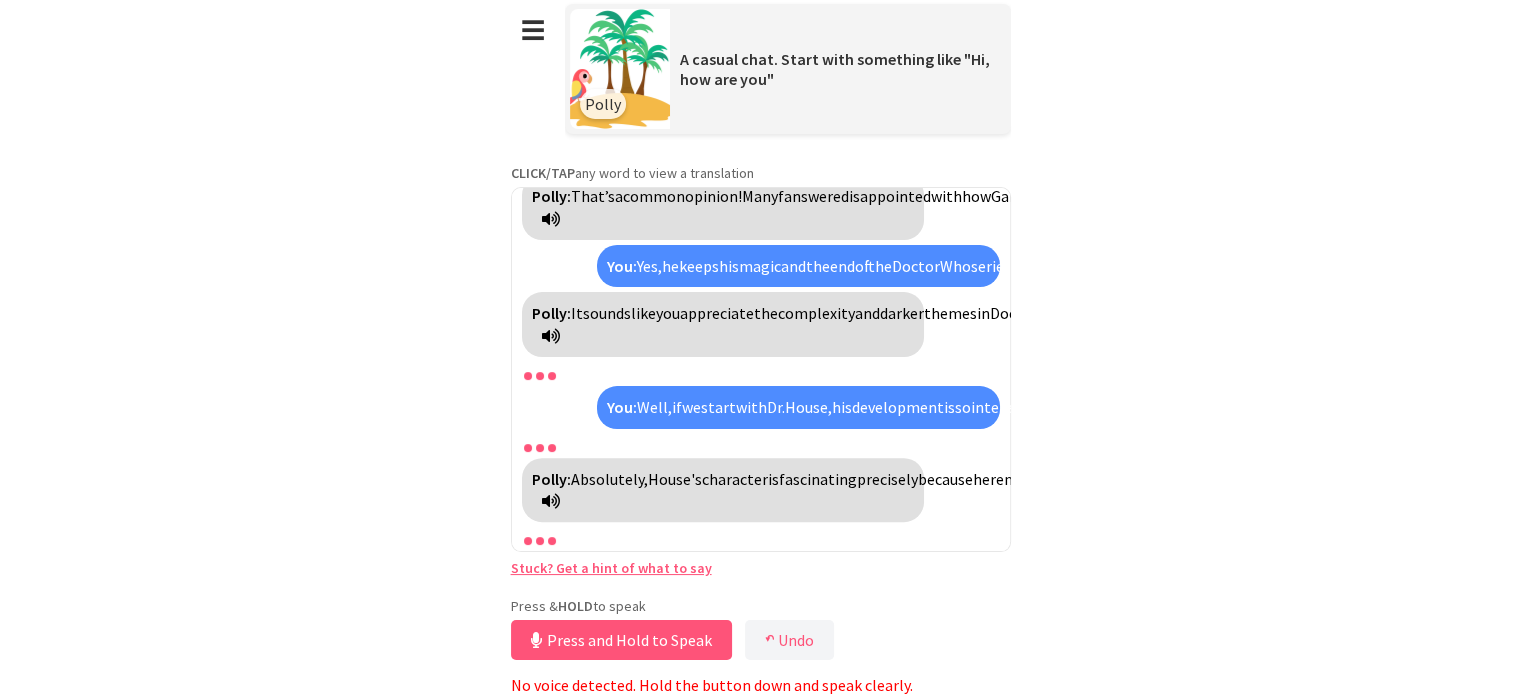 click at bounding box center [551, 501] 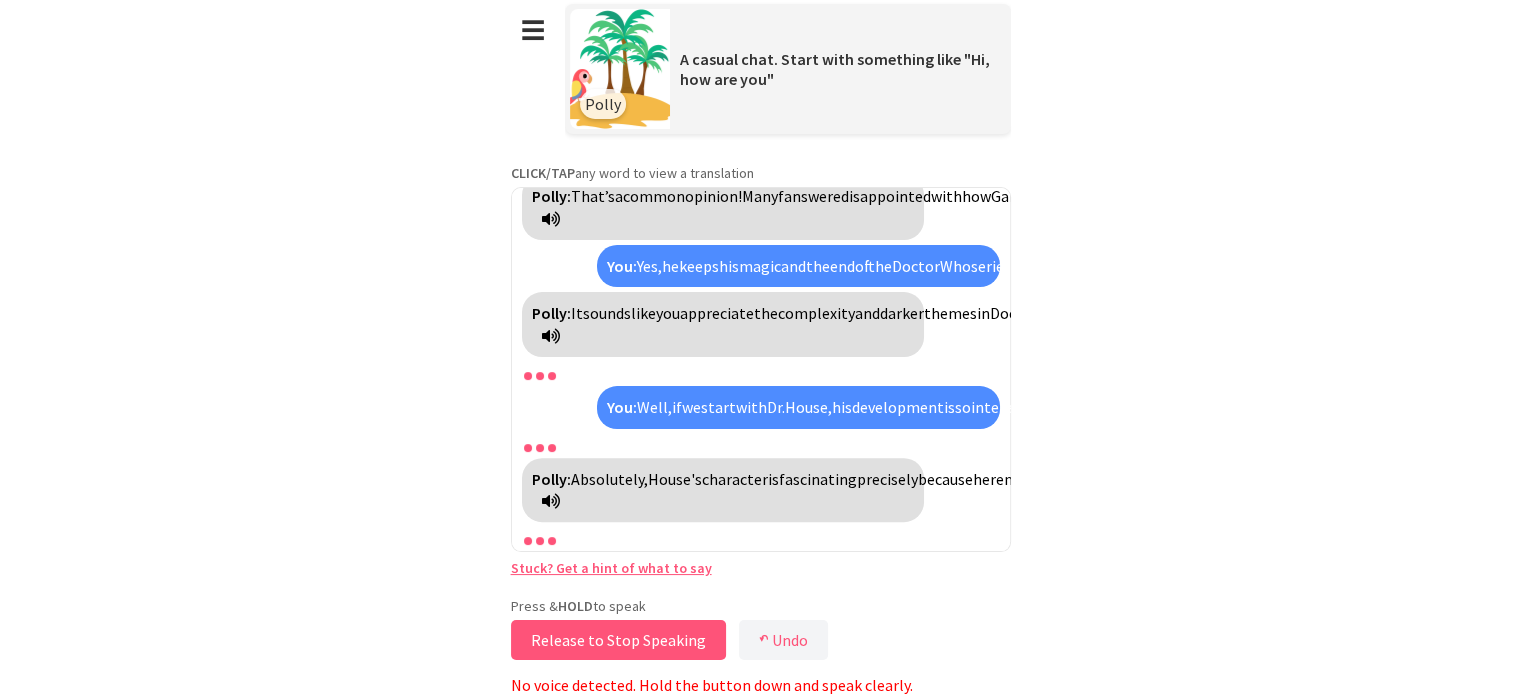 click on "Release to Stop Speaking" at bounding box center [618, 640] 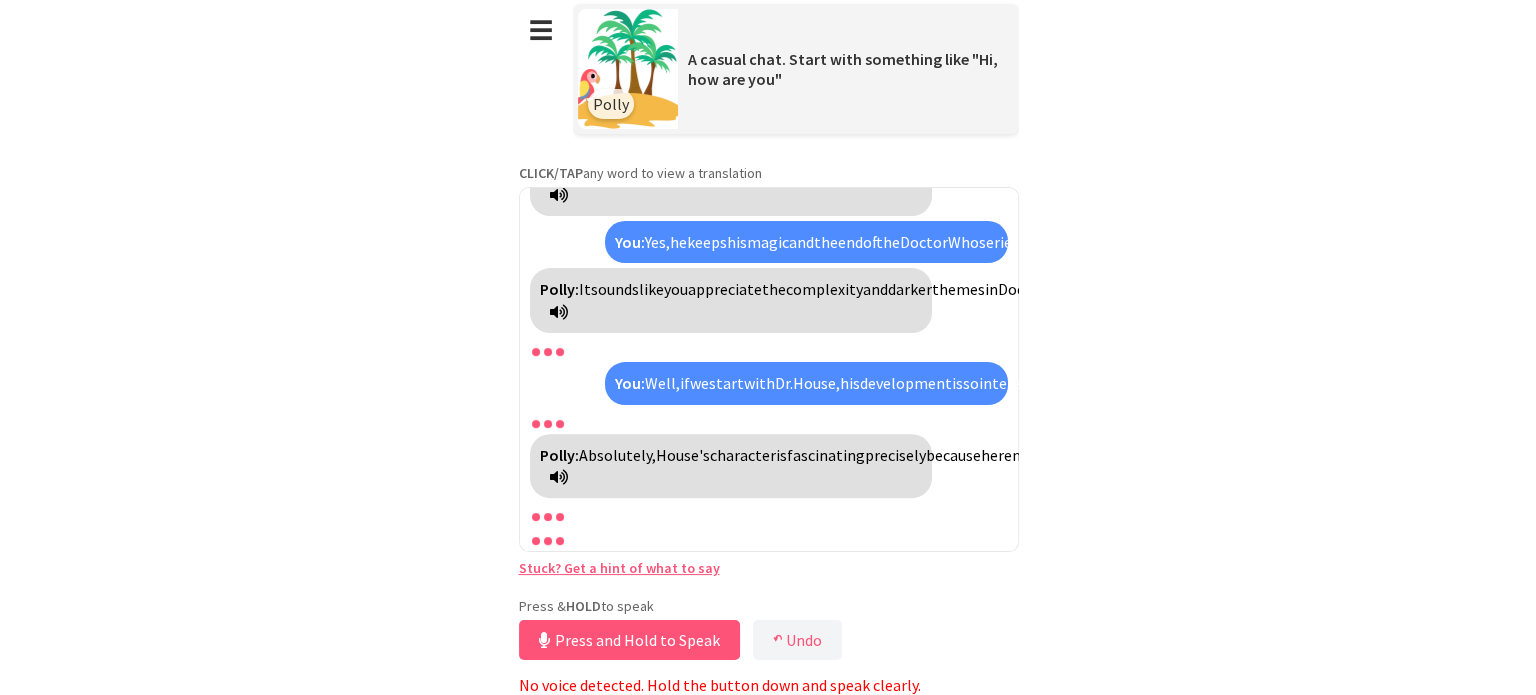 scroll, scrollTop: 0, scrollLeft: 0, axis: both 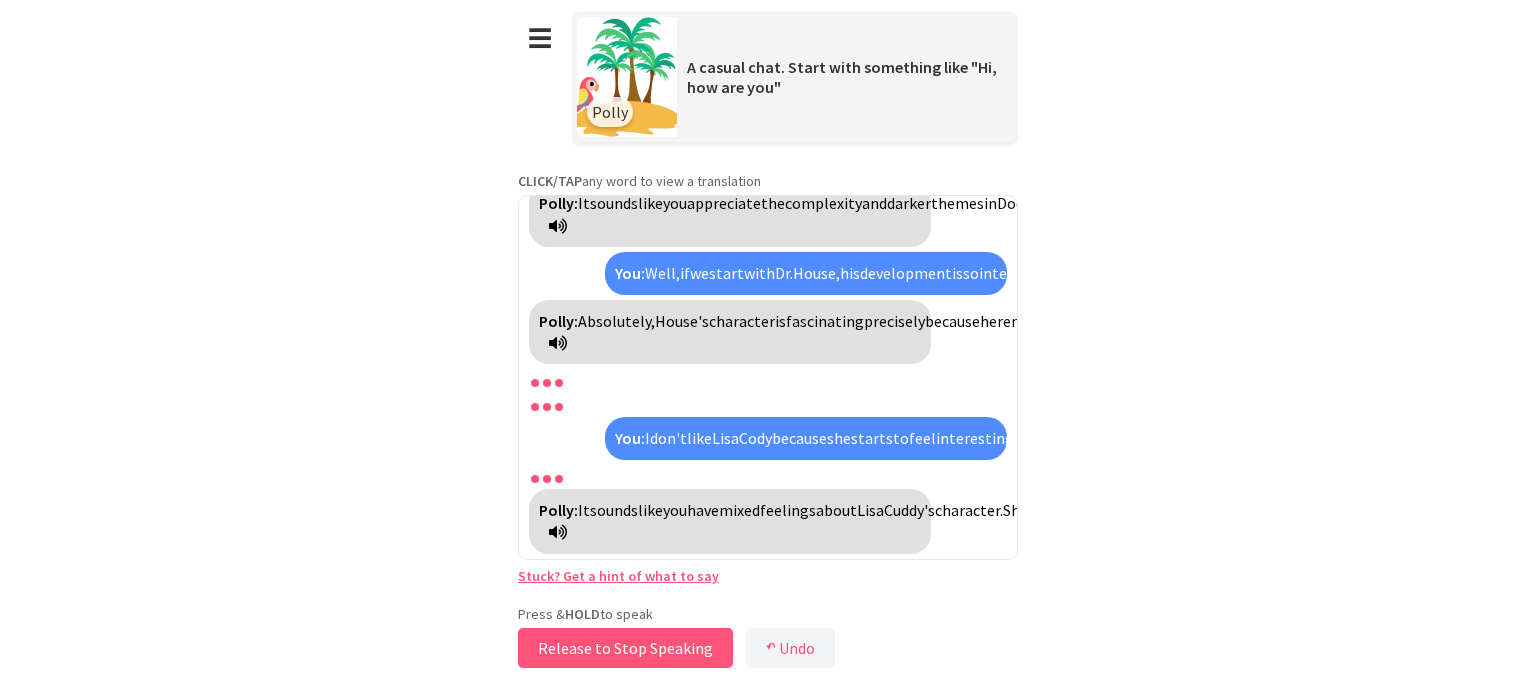 click on "Release to Stop Speaking" at bounding box center (625, 648) 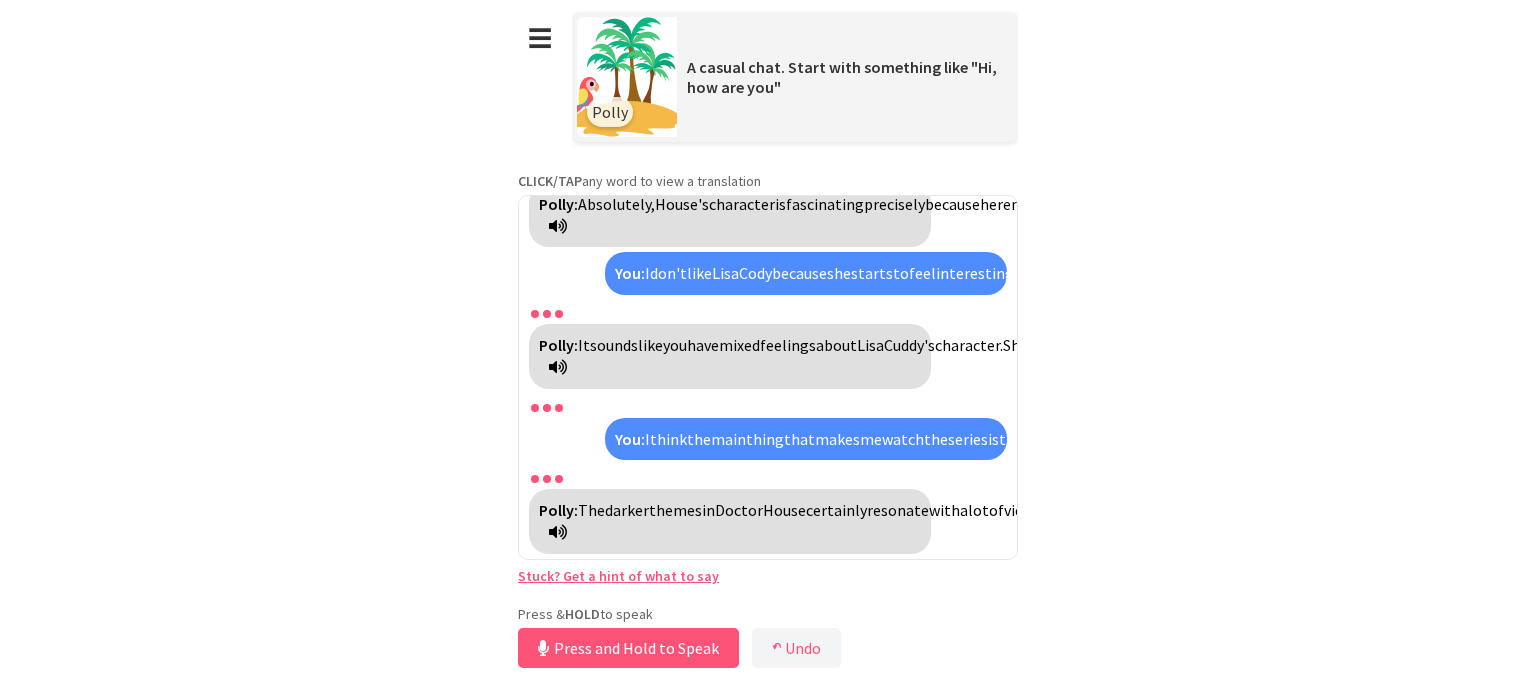 scroll, scrollTop: 2147, scrollLeft: 0, axis: vertical 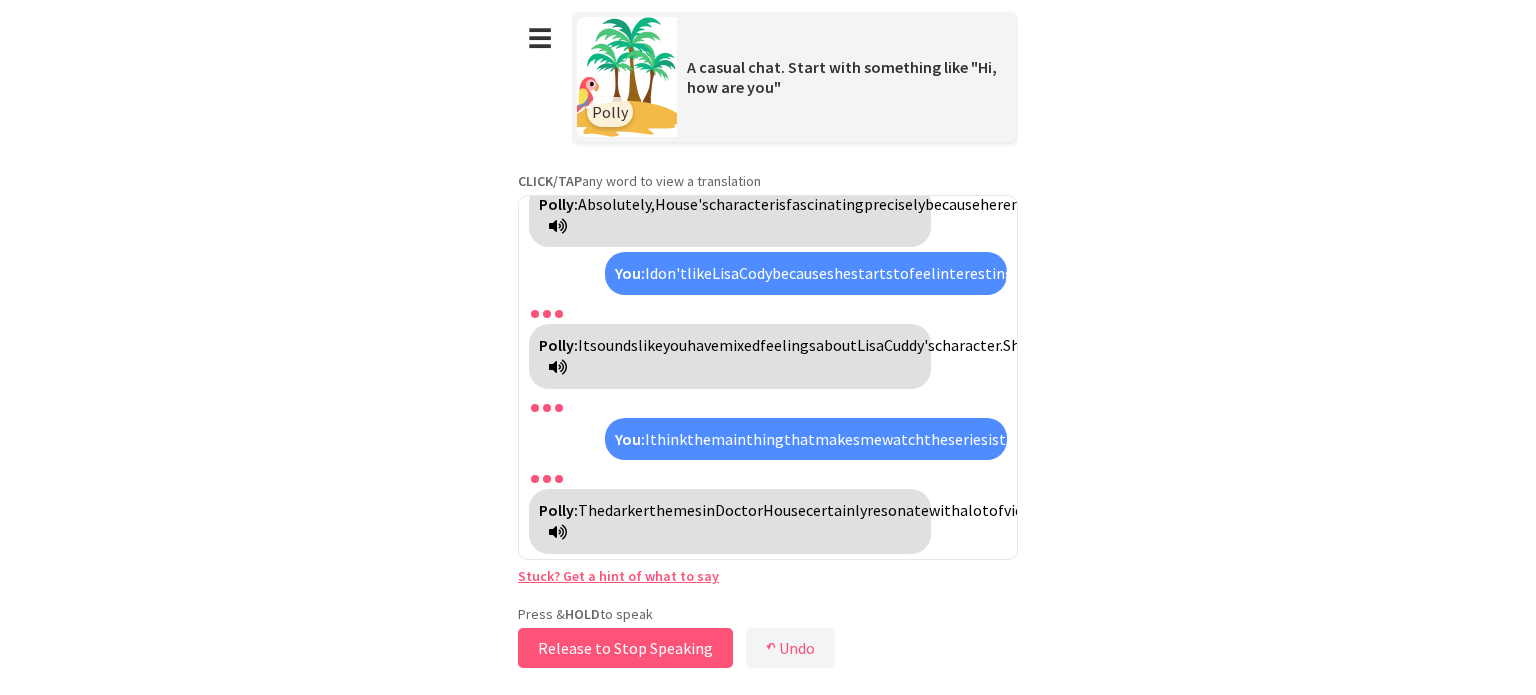 click on "Release to Stop Speaking" at bounding box center [625, 648] 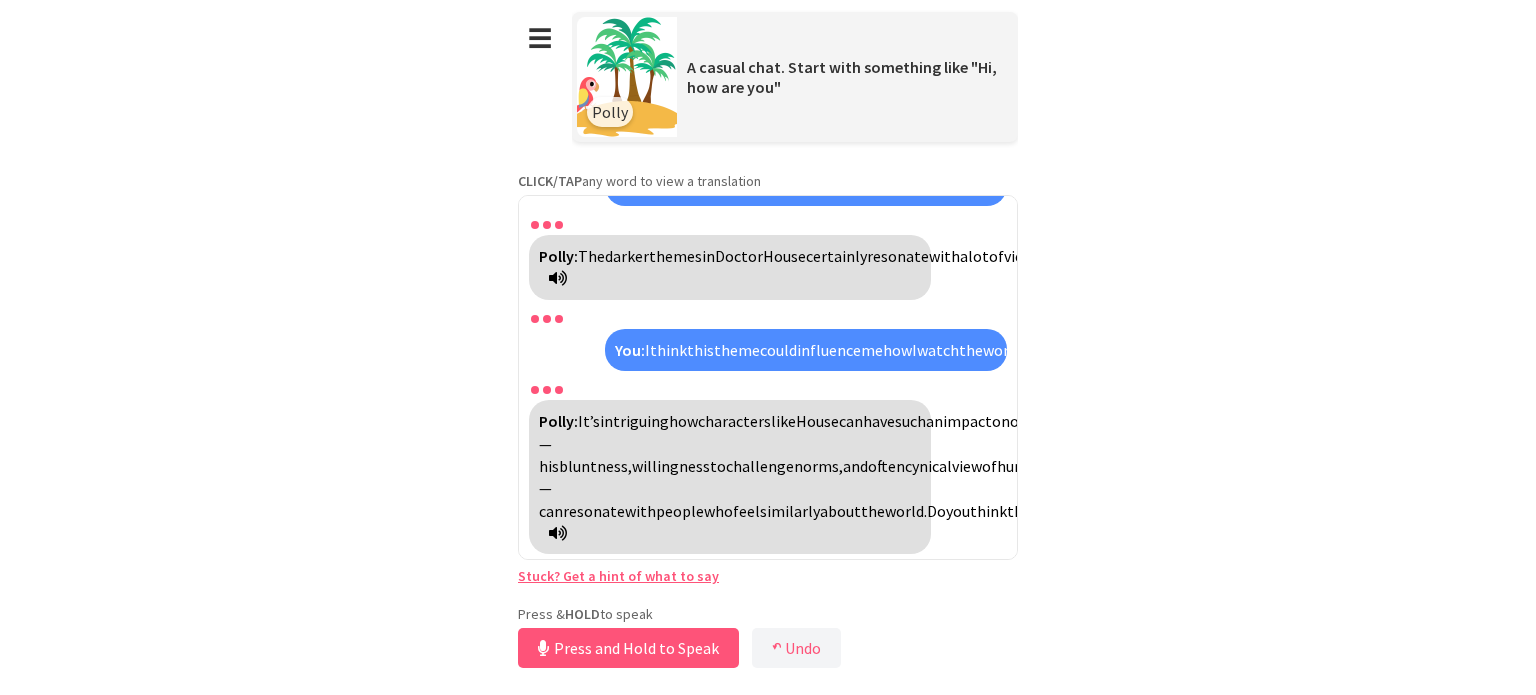 scroll, scrollTop: 2443, scrollLeft: 0, axis: vertical 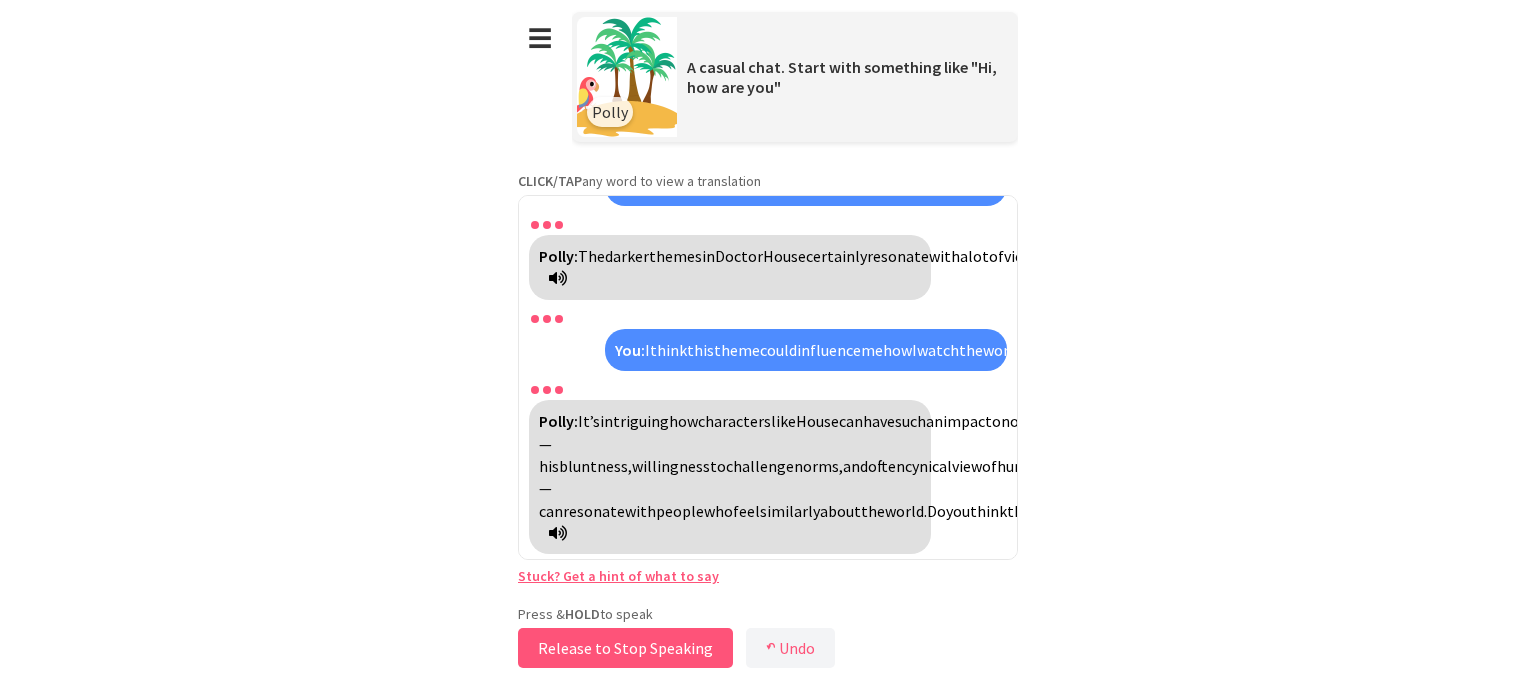 click on "Release to Stop Speaking" at bounding box center (625, 648) 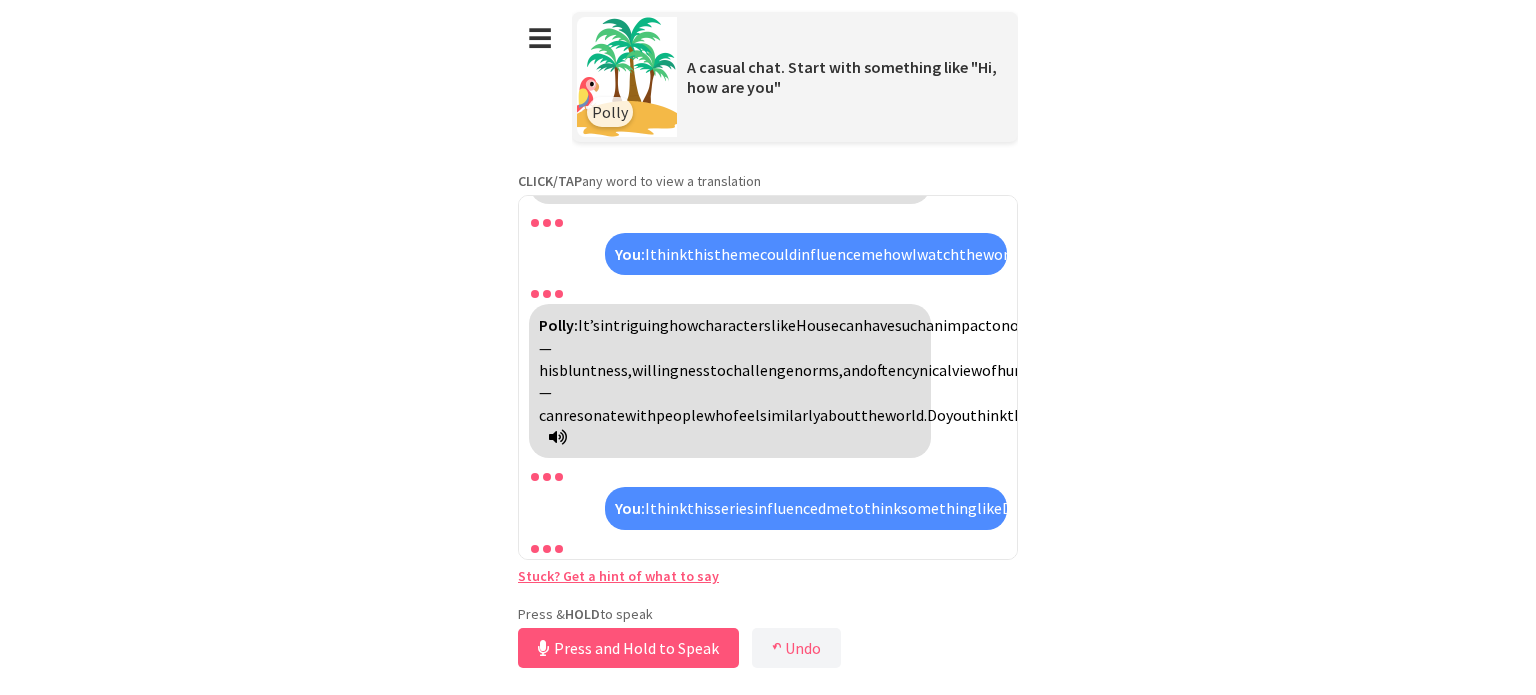 scroll, scrollTop: 2762, scrollLeft: 0, axis: vertical 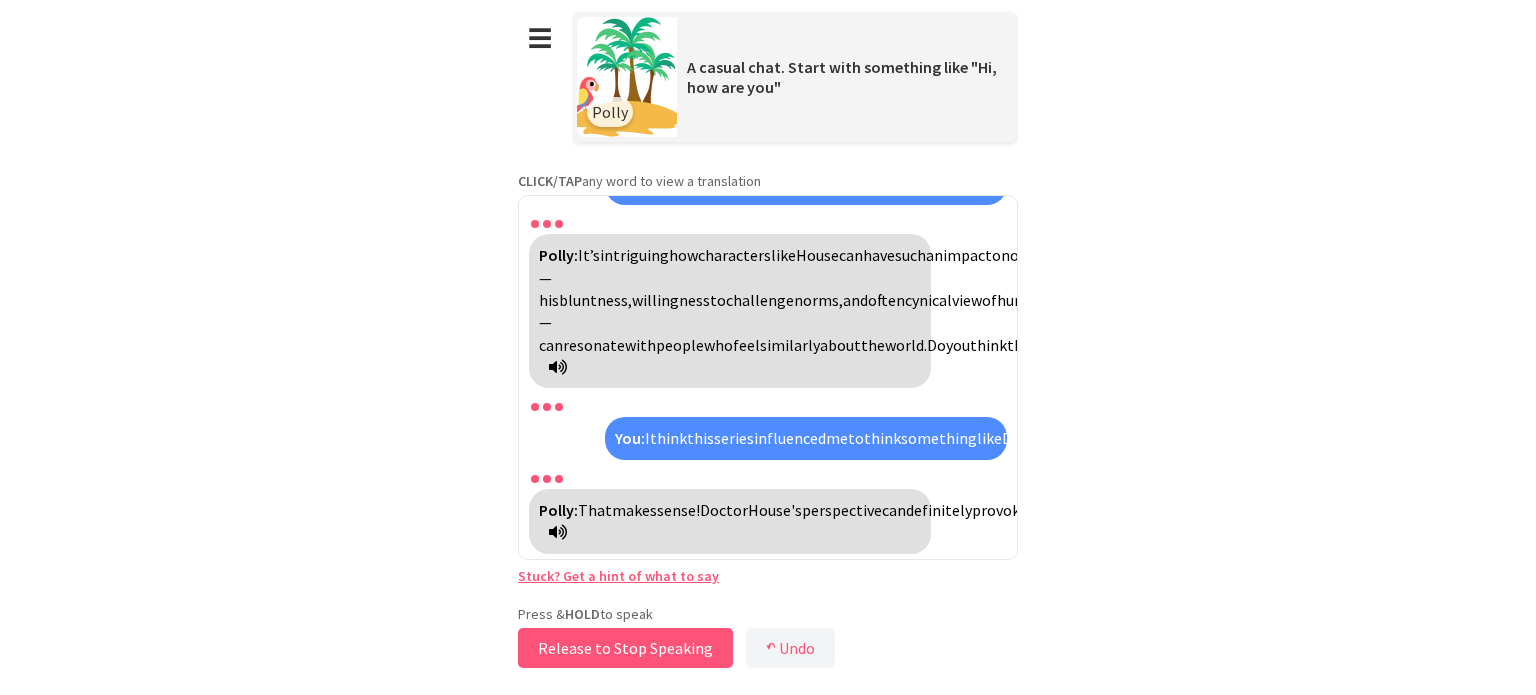 click on "Release to Stop Speaking" at bounding box center (625, 648) 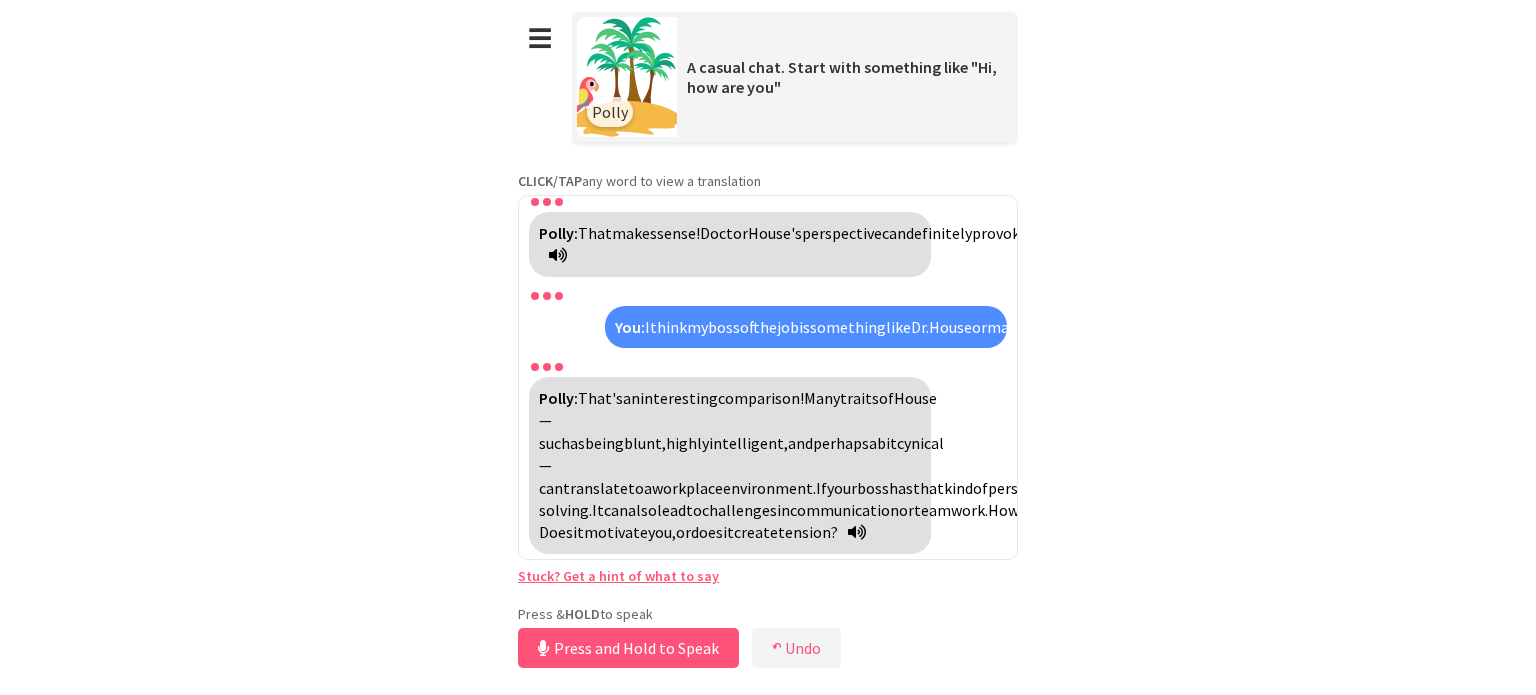 scroll, scrollTop: 3125, scrollLeft: 0, axis: vertical 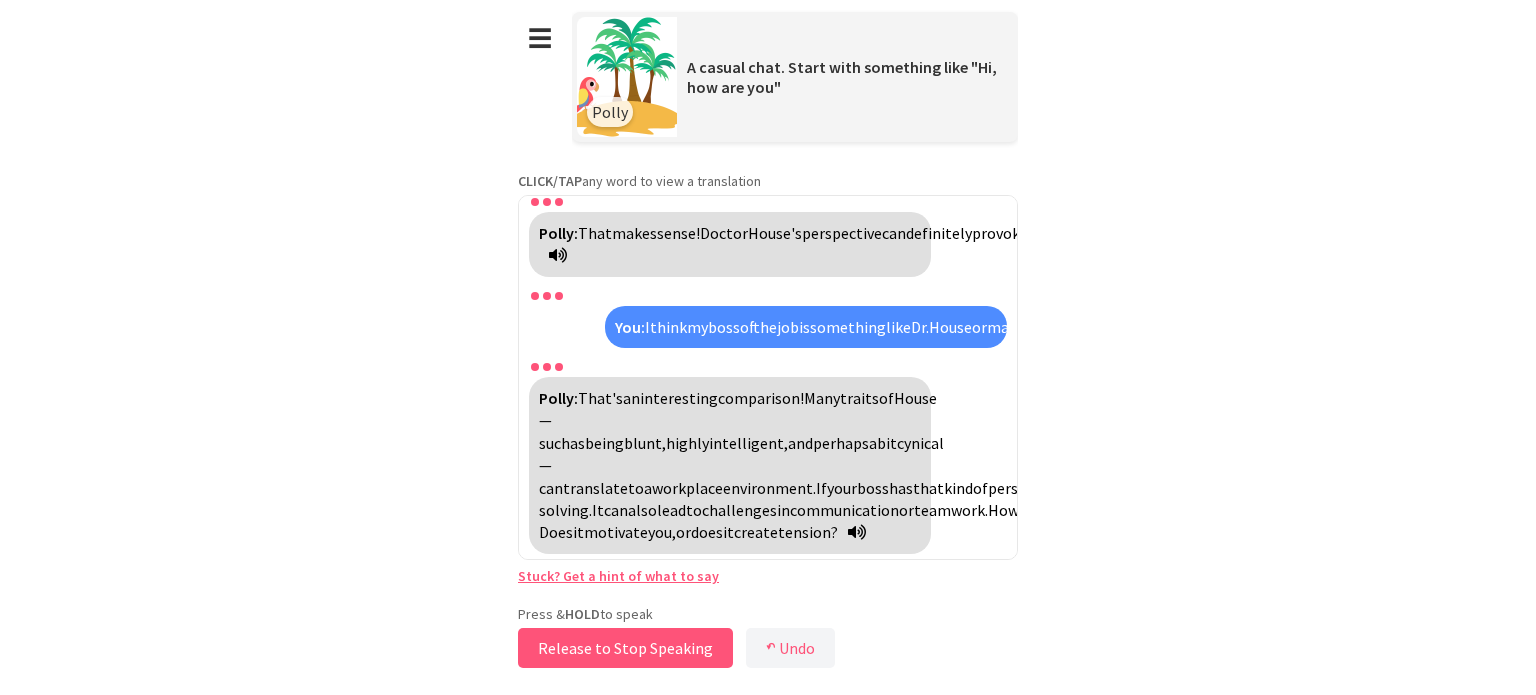 click on "Release to Stop Speaking" at bounding box center [625, 648] 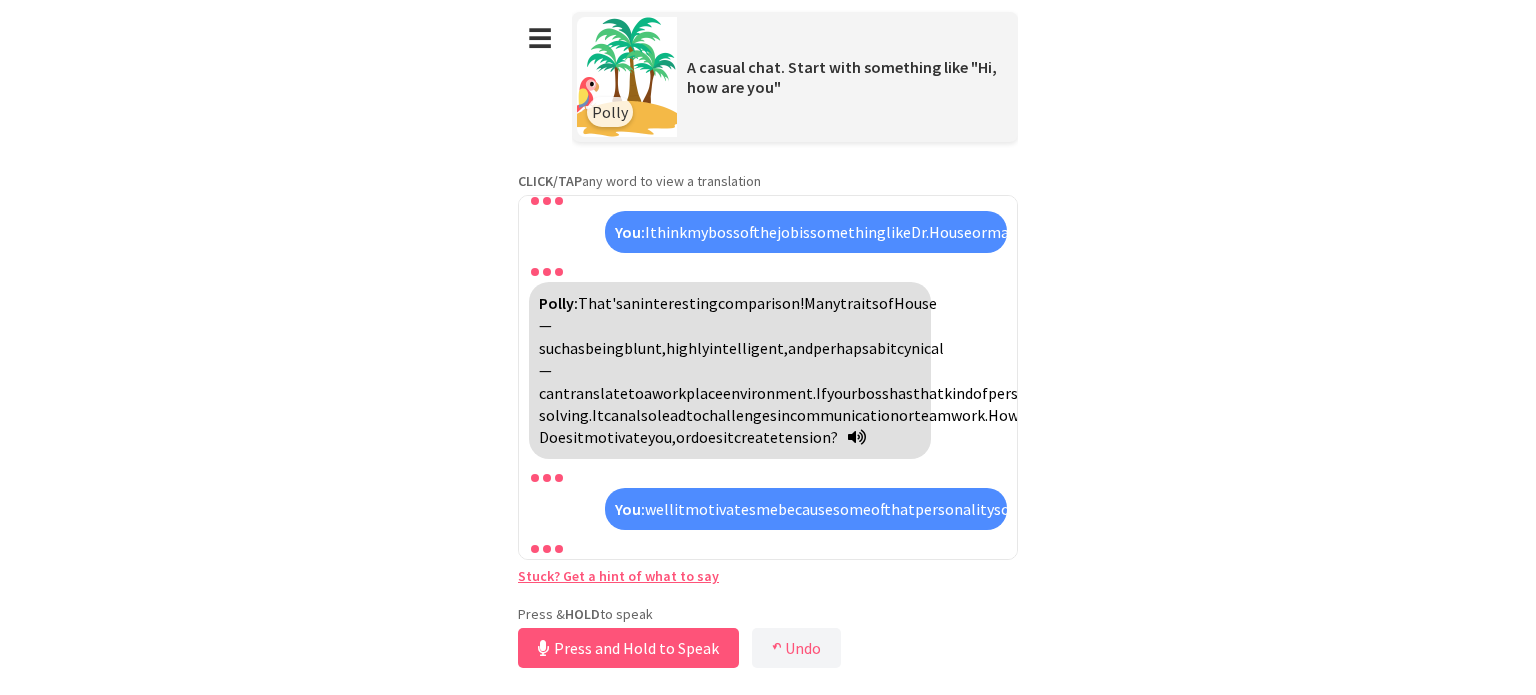 scroll, scrollTop: 3579, scrollLeft: 0, axis: vertical 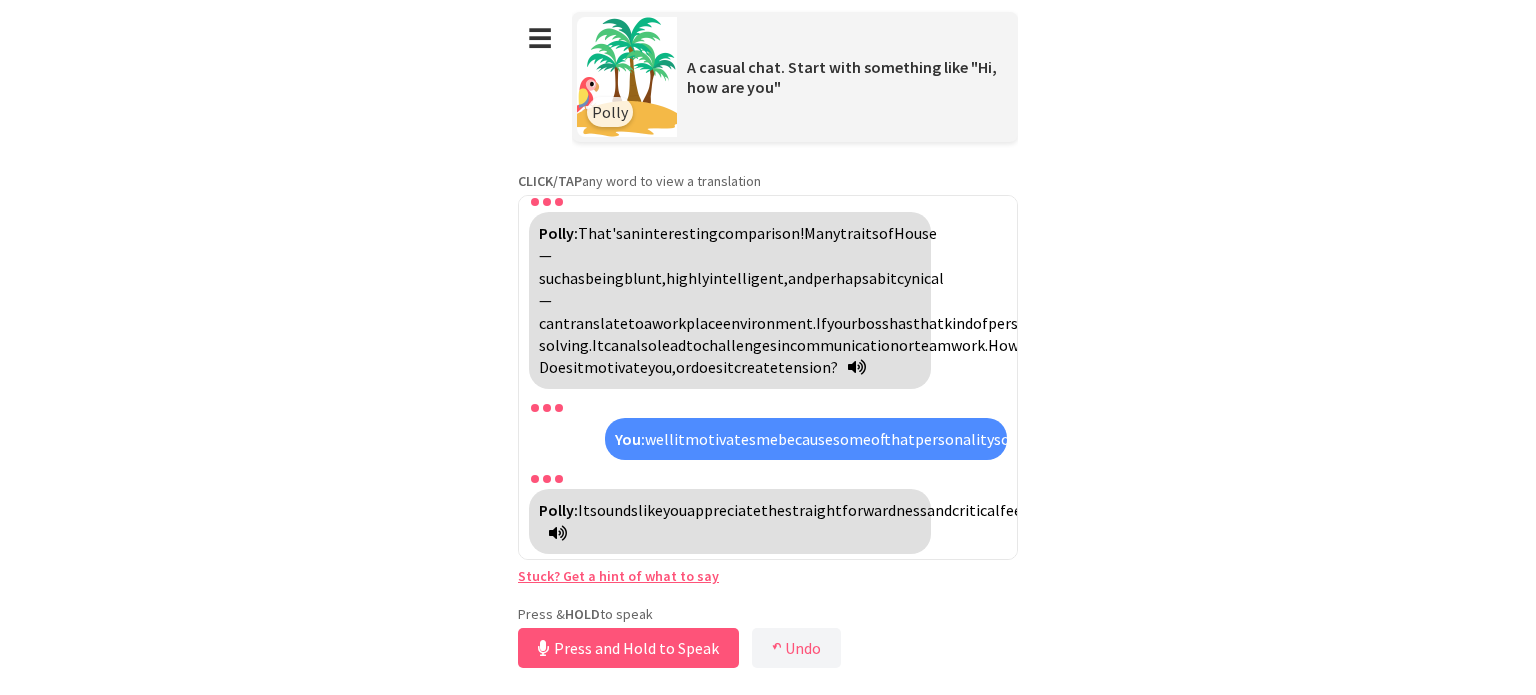 drag, startPoint x: 642, startPoint y: 531, endPoint x: 735, endPoint y: 535, distance: 93.08598 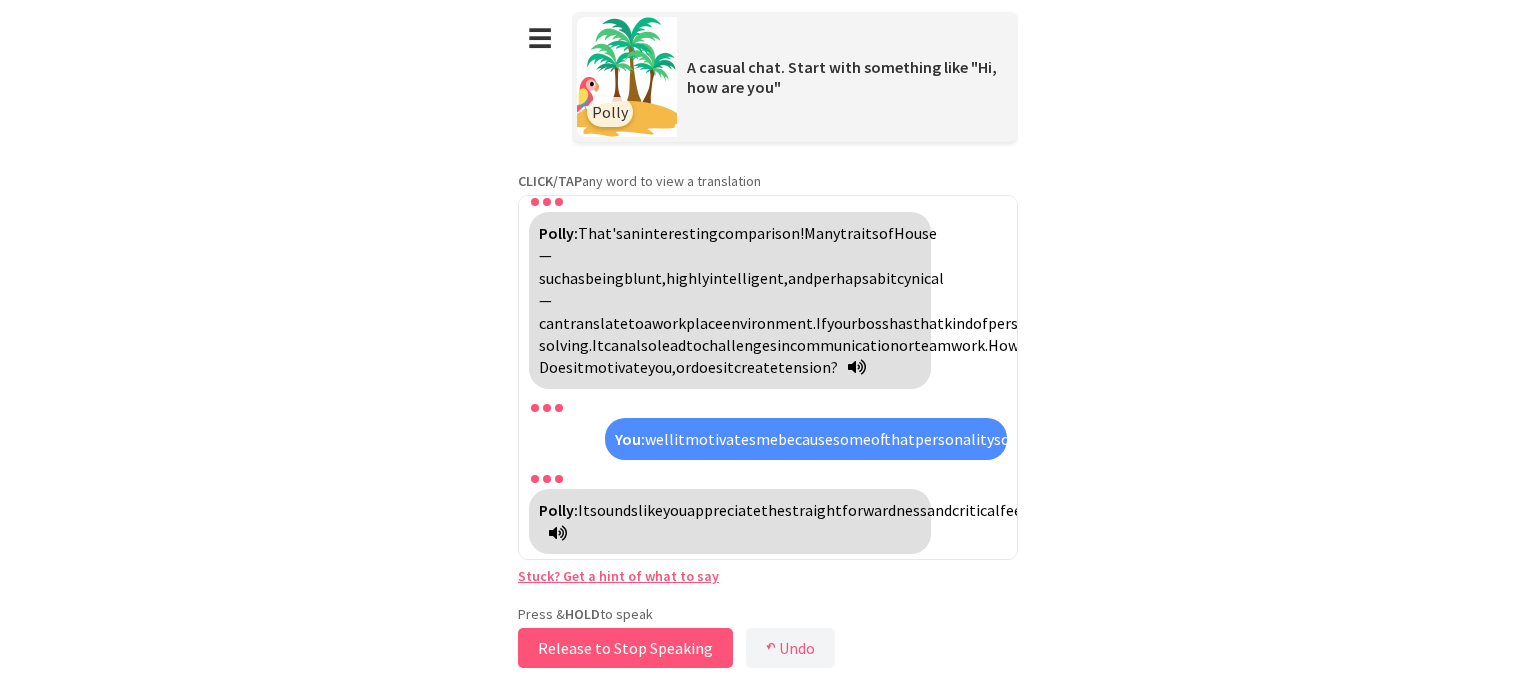 click on "Release to Stop Speaking" at bounding box center [625, 648] 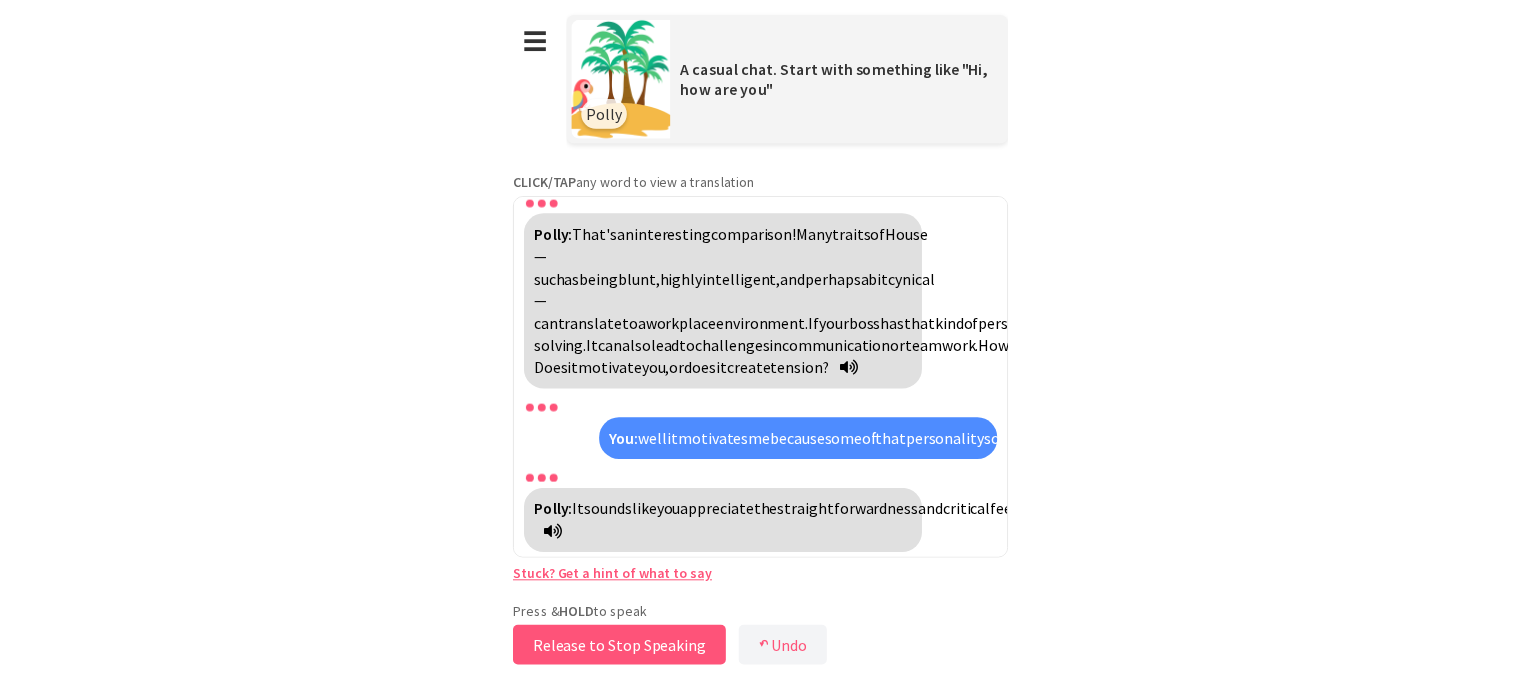 scroll, scrollTop: 3603, scrollLeft: 0, axis: vertical 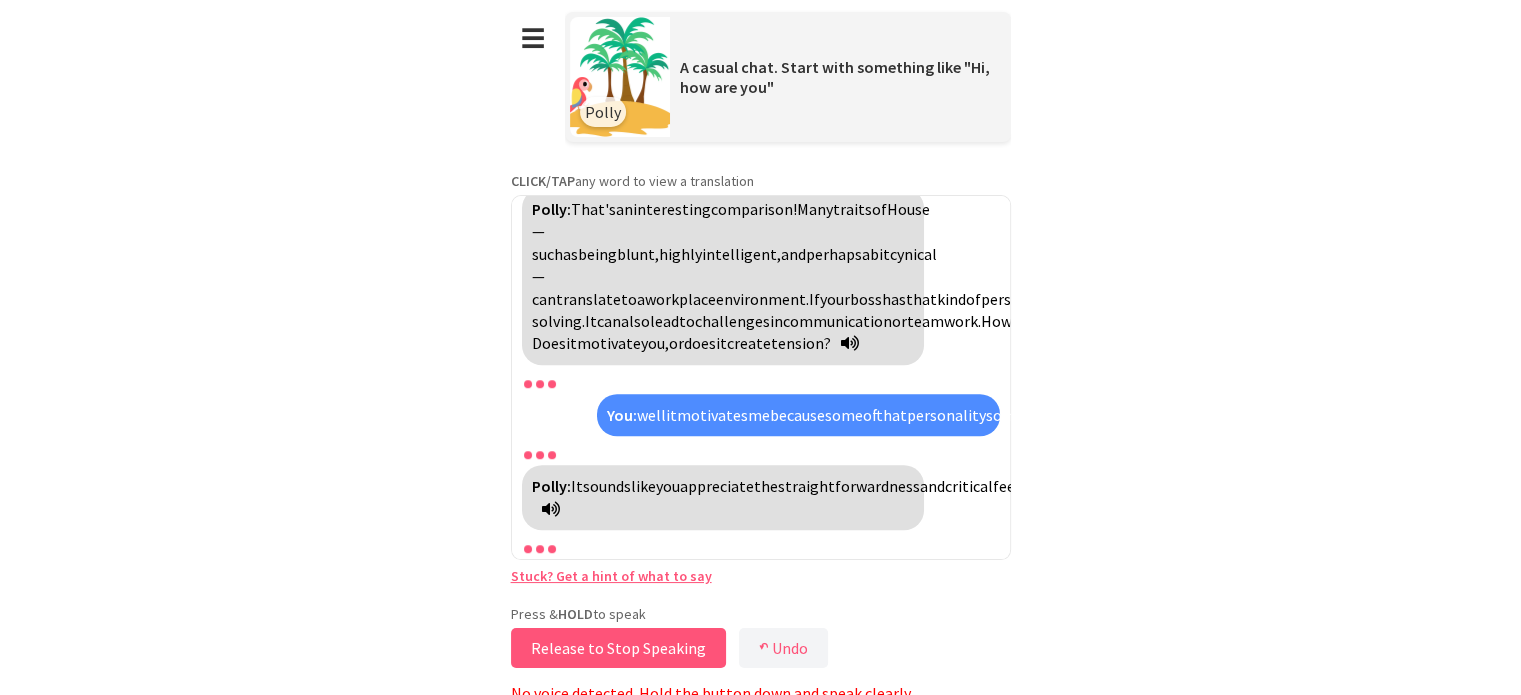 click on "Release to Stop Speaking" at bounding box center (618, 648) 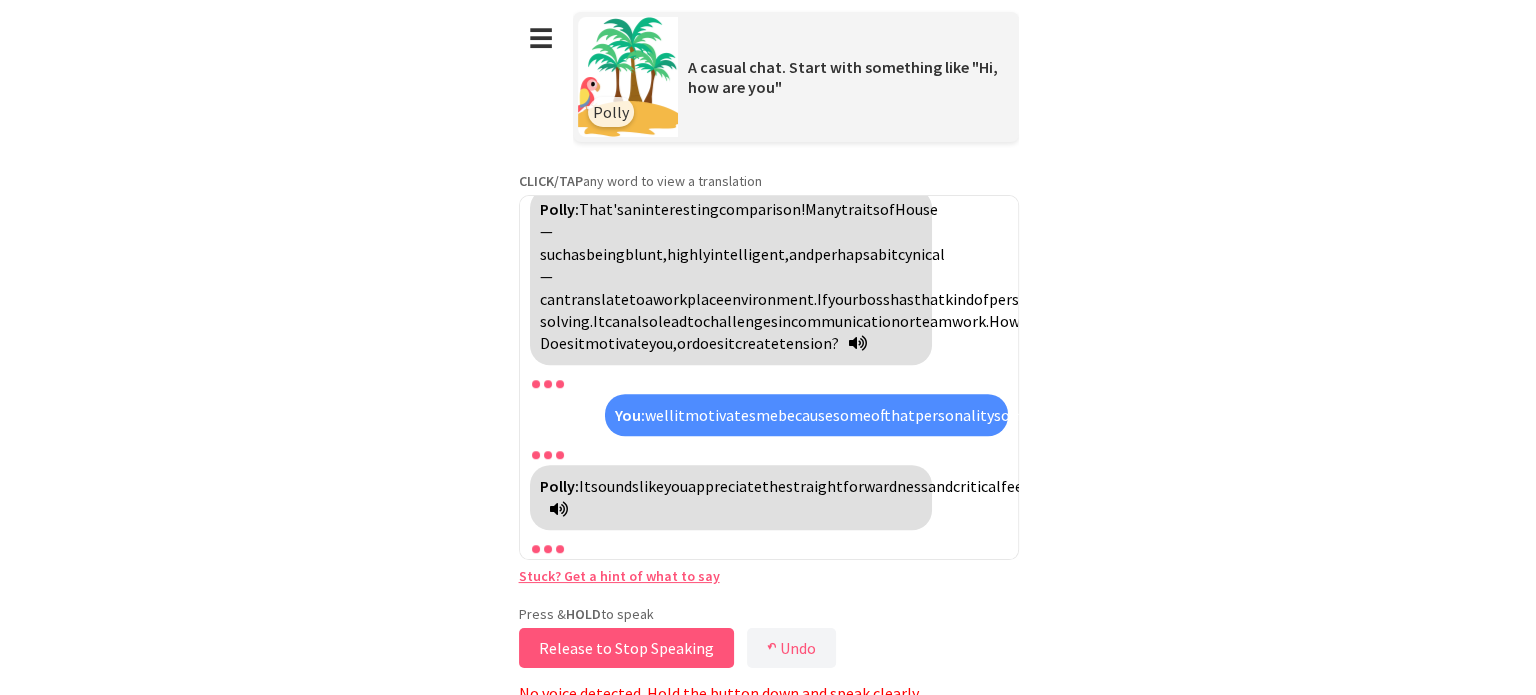 scroll, scrollTop: 3627, scrollLeft: 0, axis: vertical 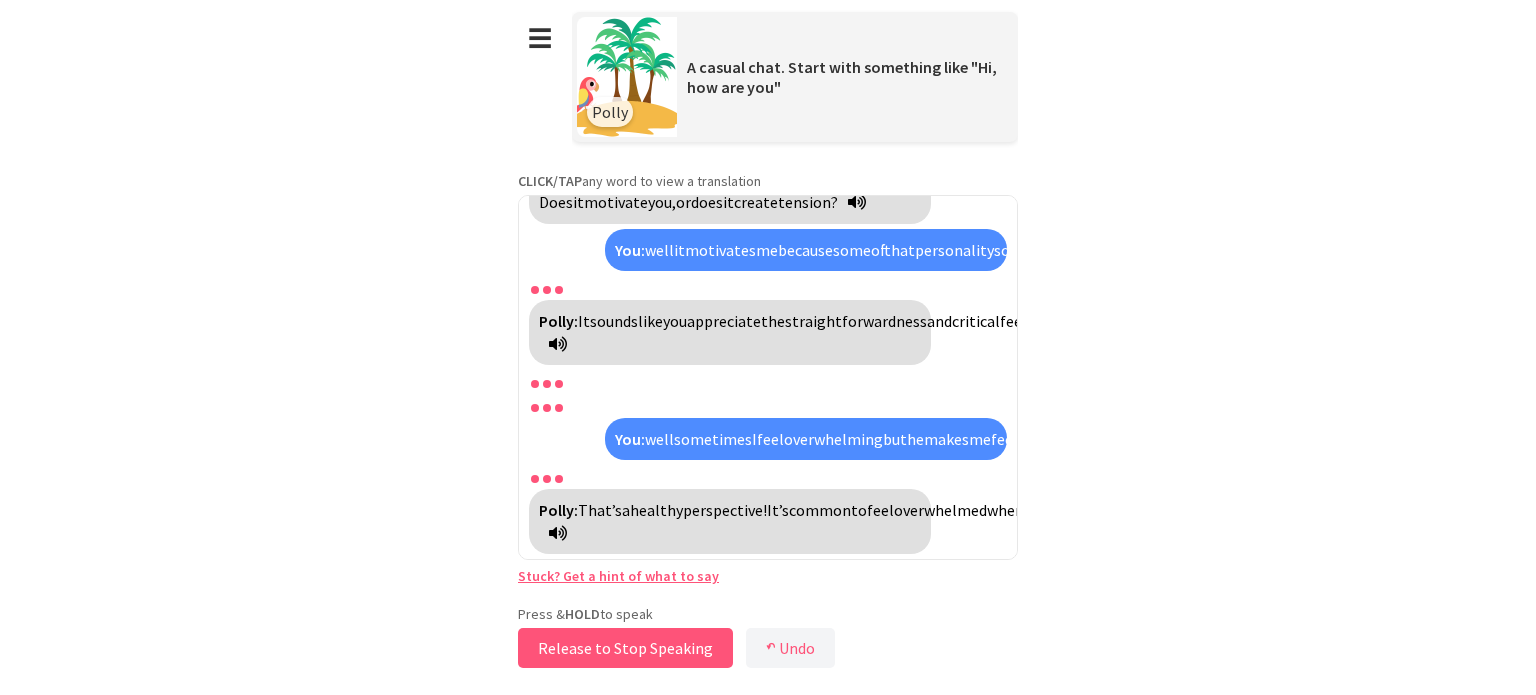 click on "Release to Stop Speaking" at bounding box center [625, 648] 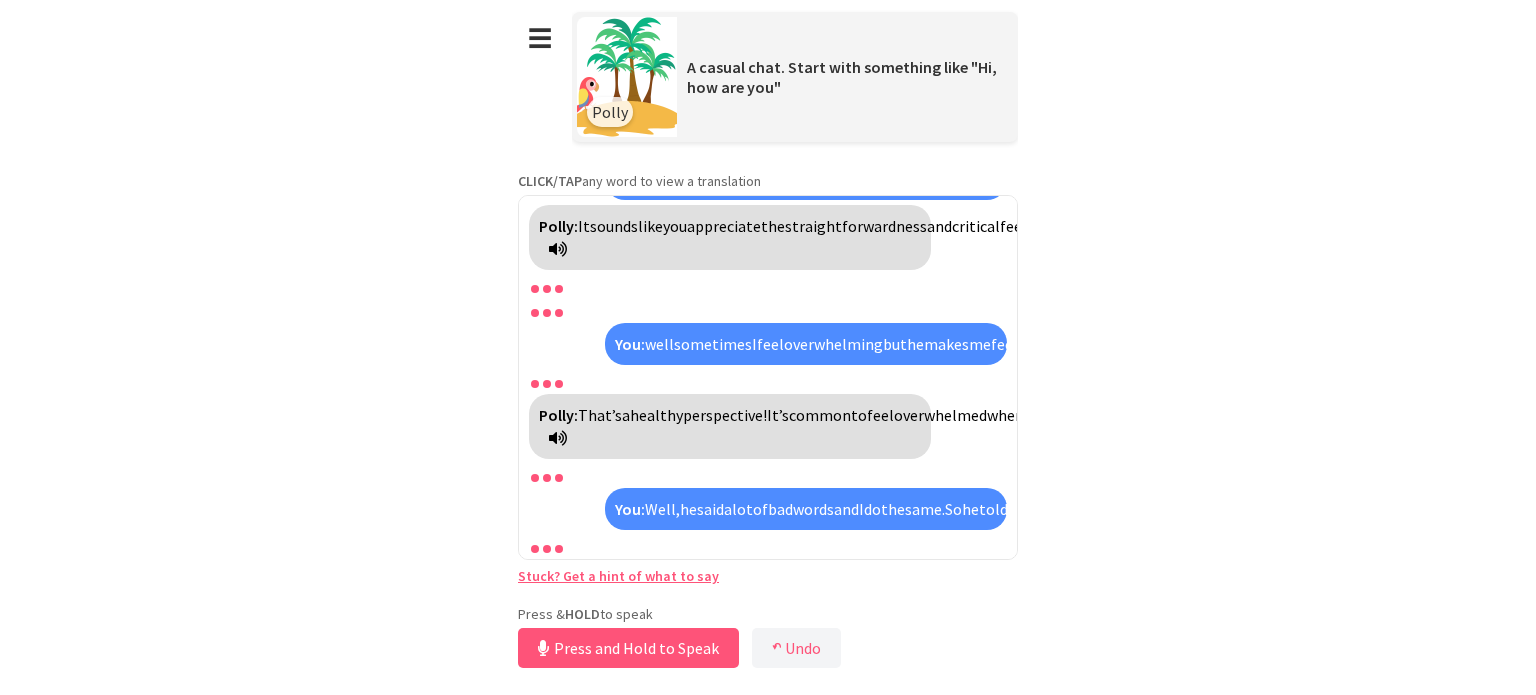 scroll, scrollTop: 4285, scrollLeft: 0, axis: vertical 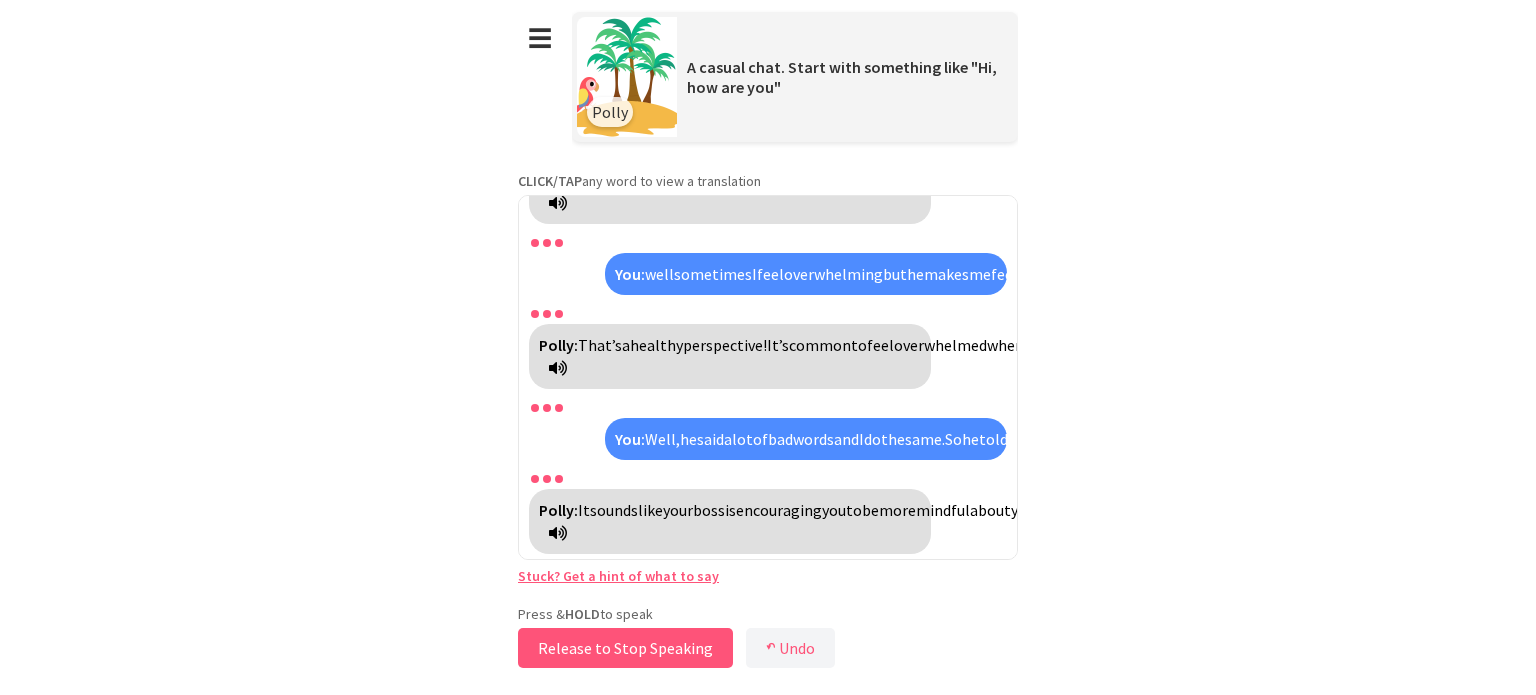 click on "Release to Stop Speaking" at bounding box center [625, 648] 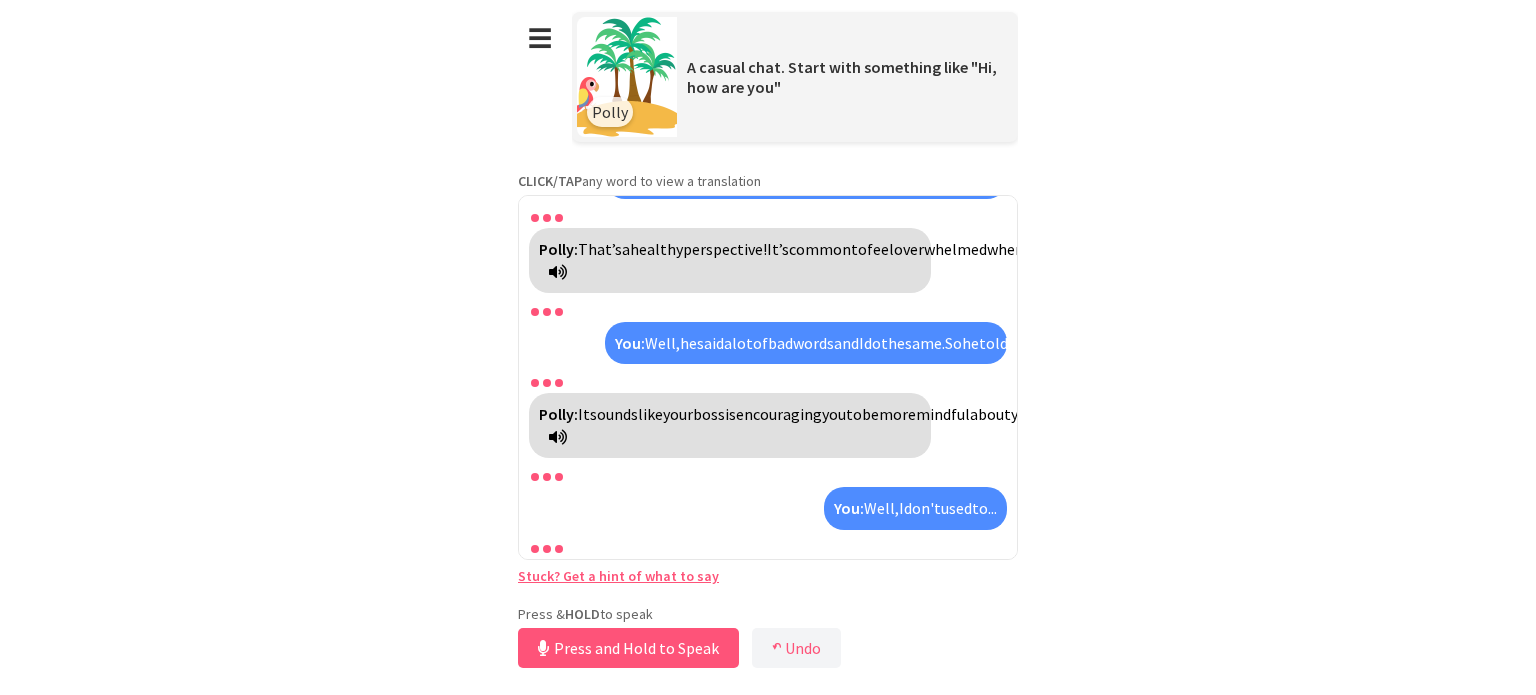 scroll, scrollTop: 4514, scrollLeft: 0, axis: vertical 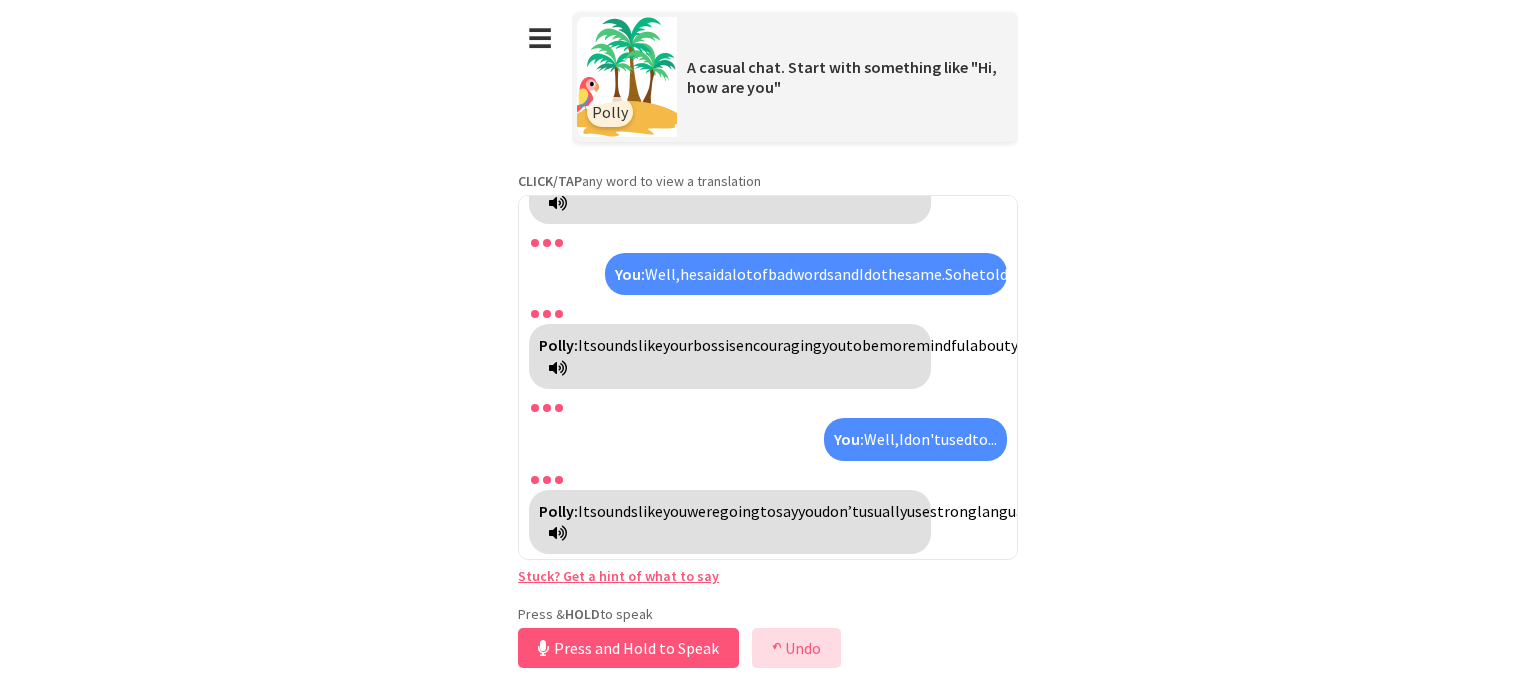 click on "↶  Undo" at bounding box center (796, 648) 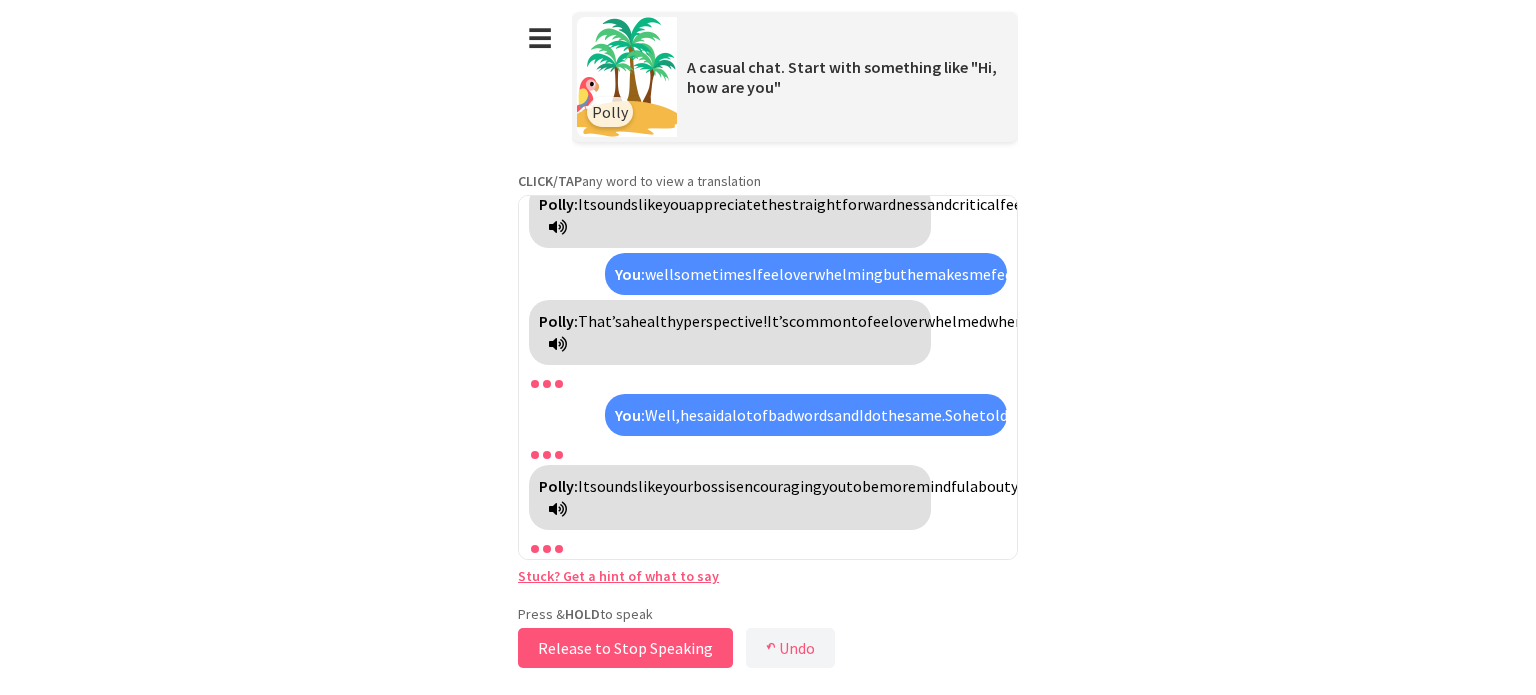 click on "Release to Stop Speaking" at bounding box center [625, 648] 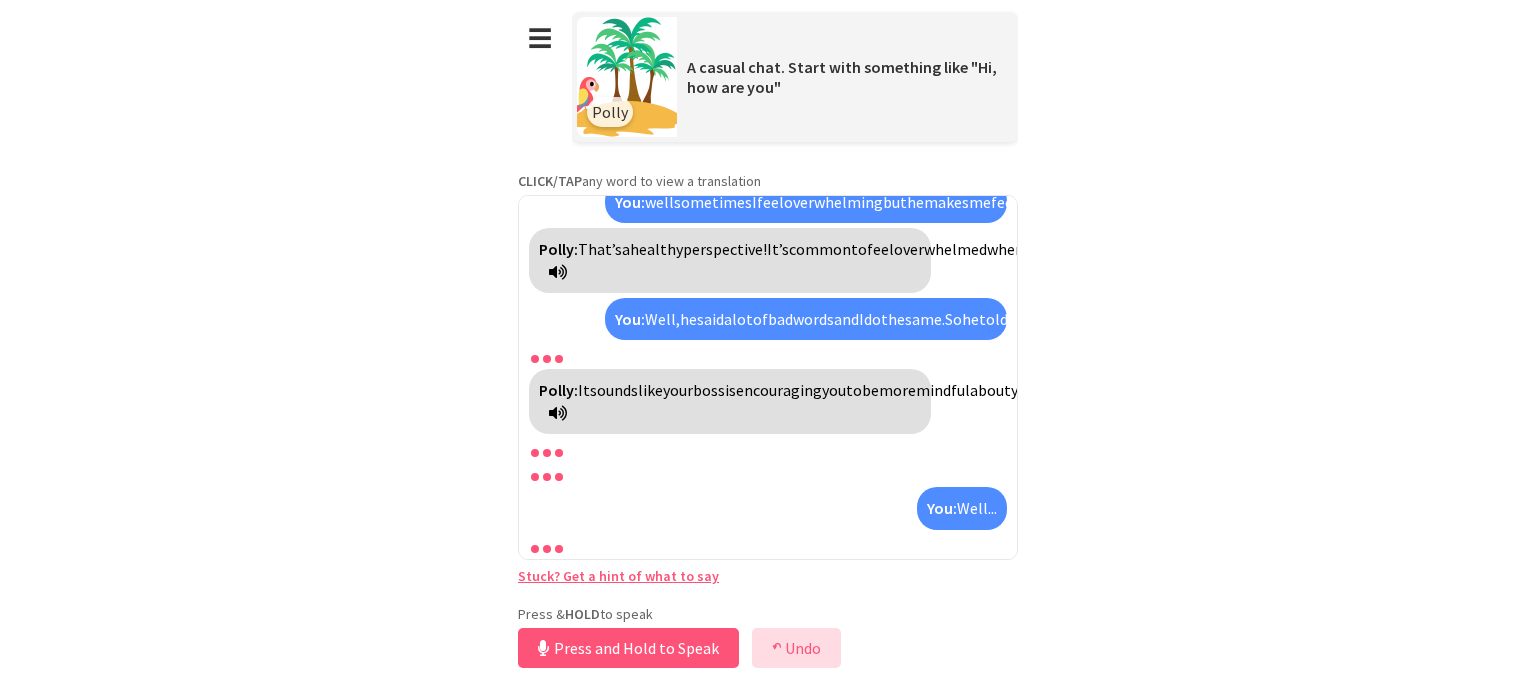 click on "↶" at bounding box center [777, 648] 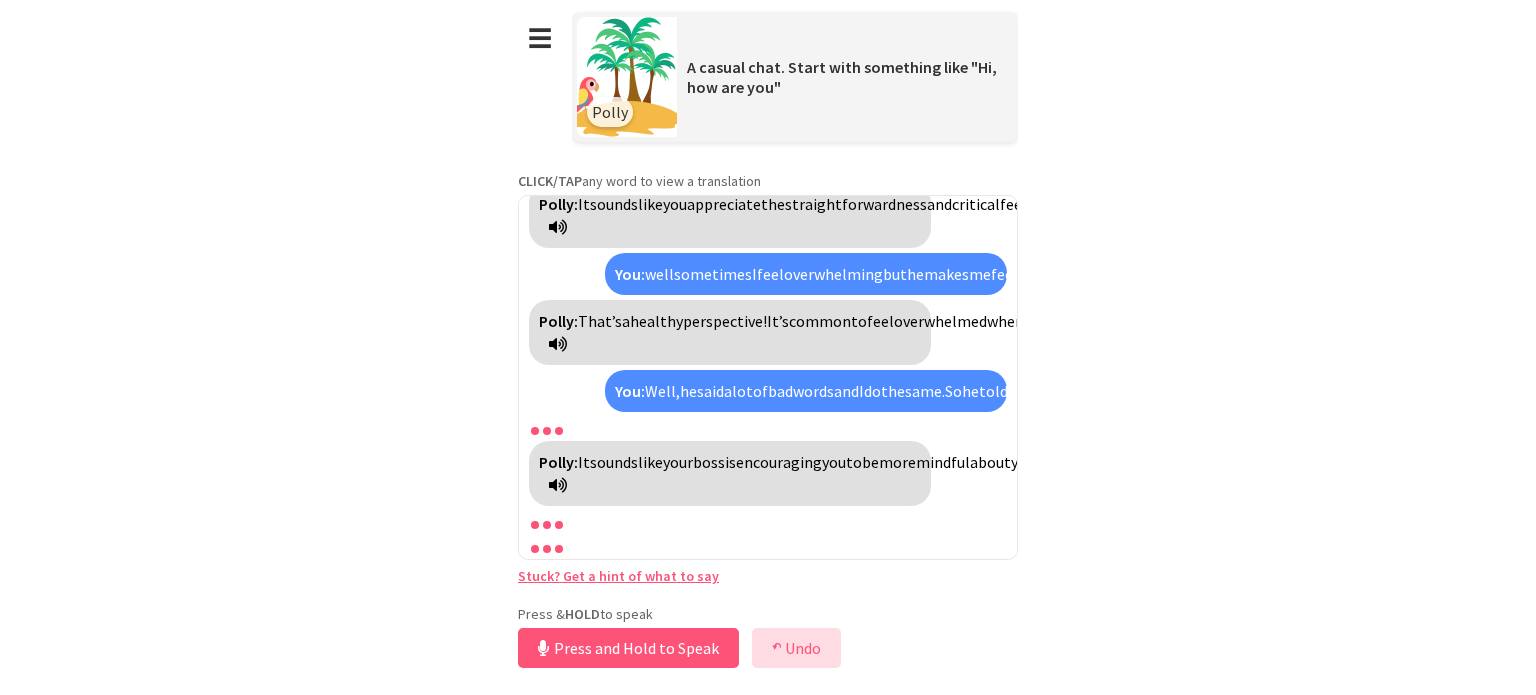 scroll, scrollTop: 4419, scrollLeft: 0, axis: vertical 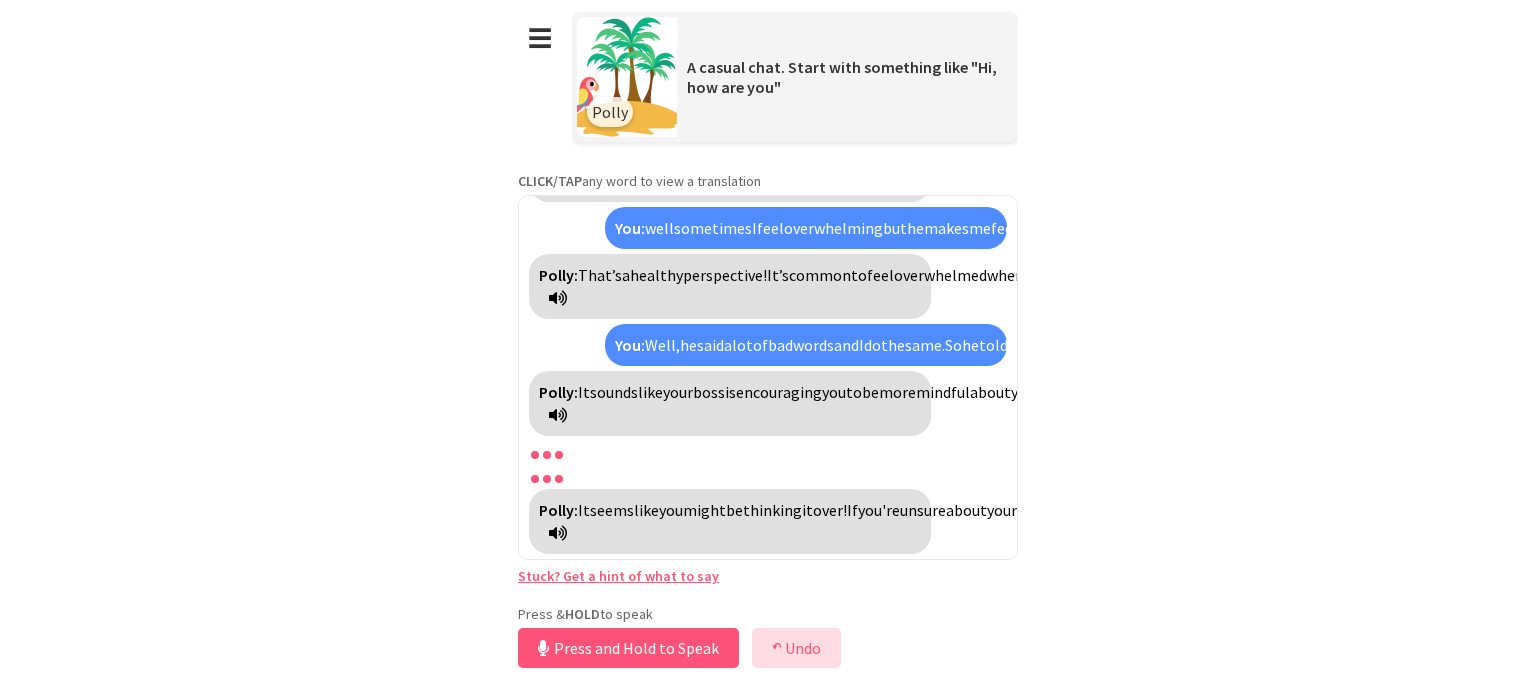 click on "↶  Undo" at bounding box center [796, 648] 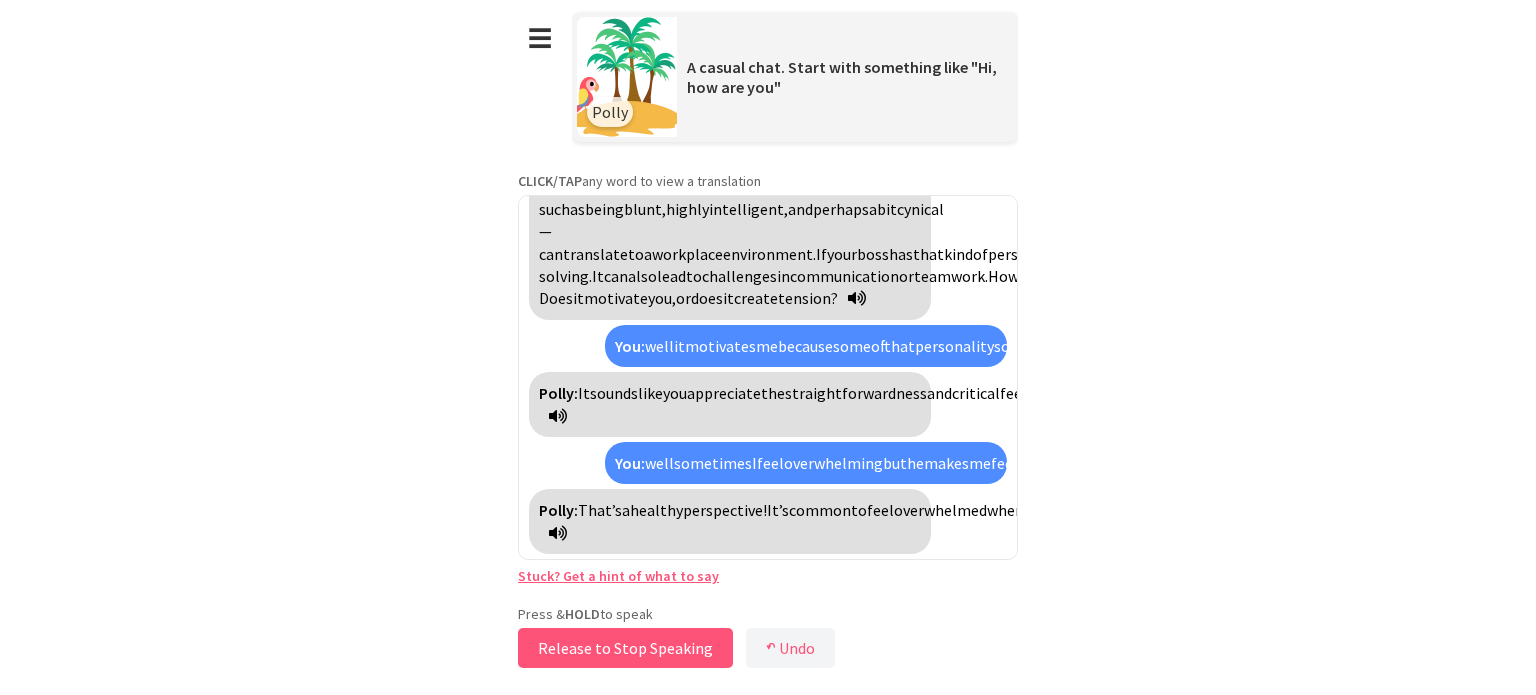 click on "Release to Stop Speaking" at bounding box center (625, 648) 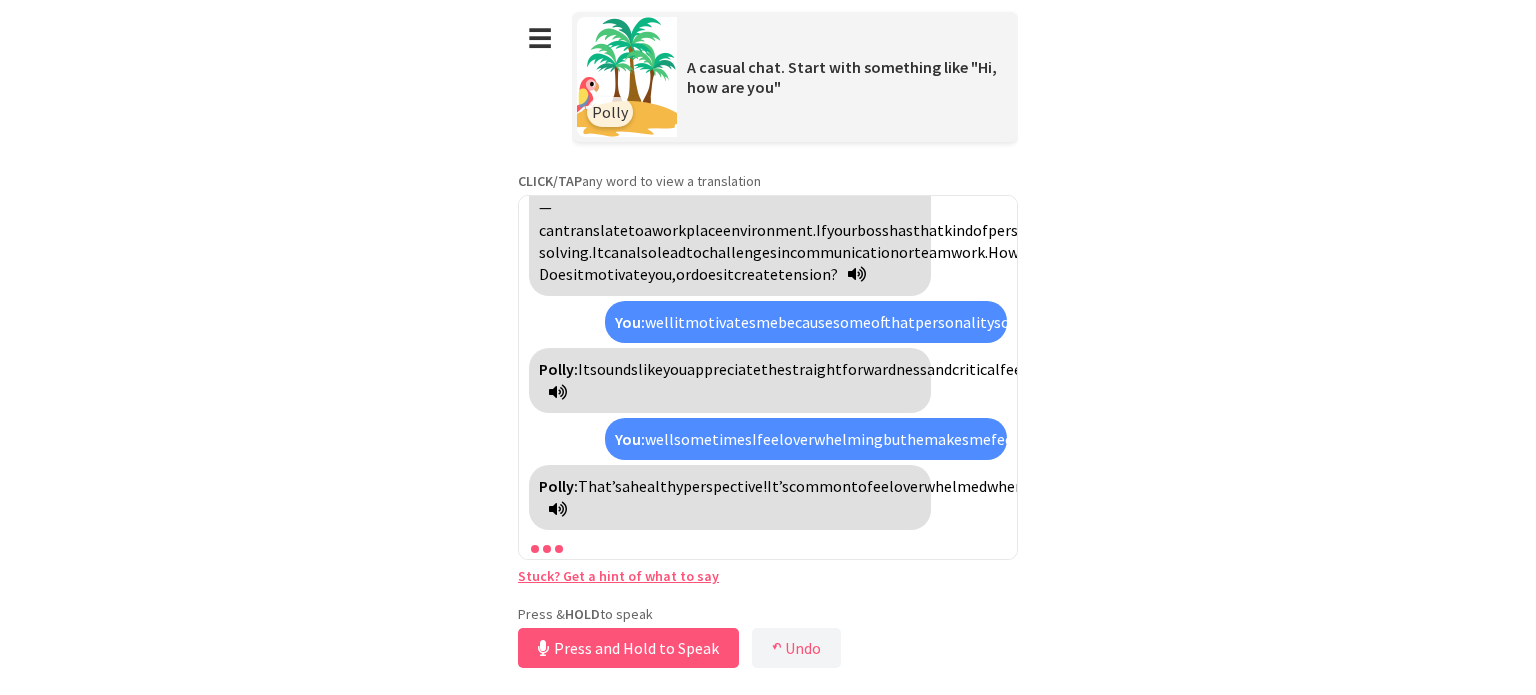 scroll, scrollTop: 3894, scrollLeft: 0, axis: vertical 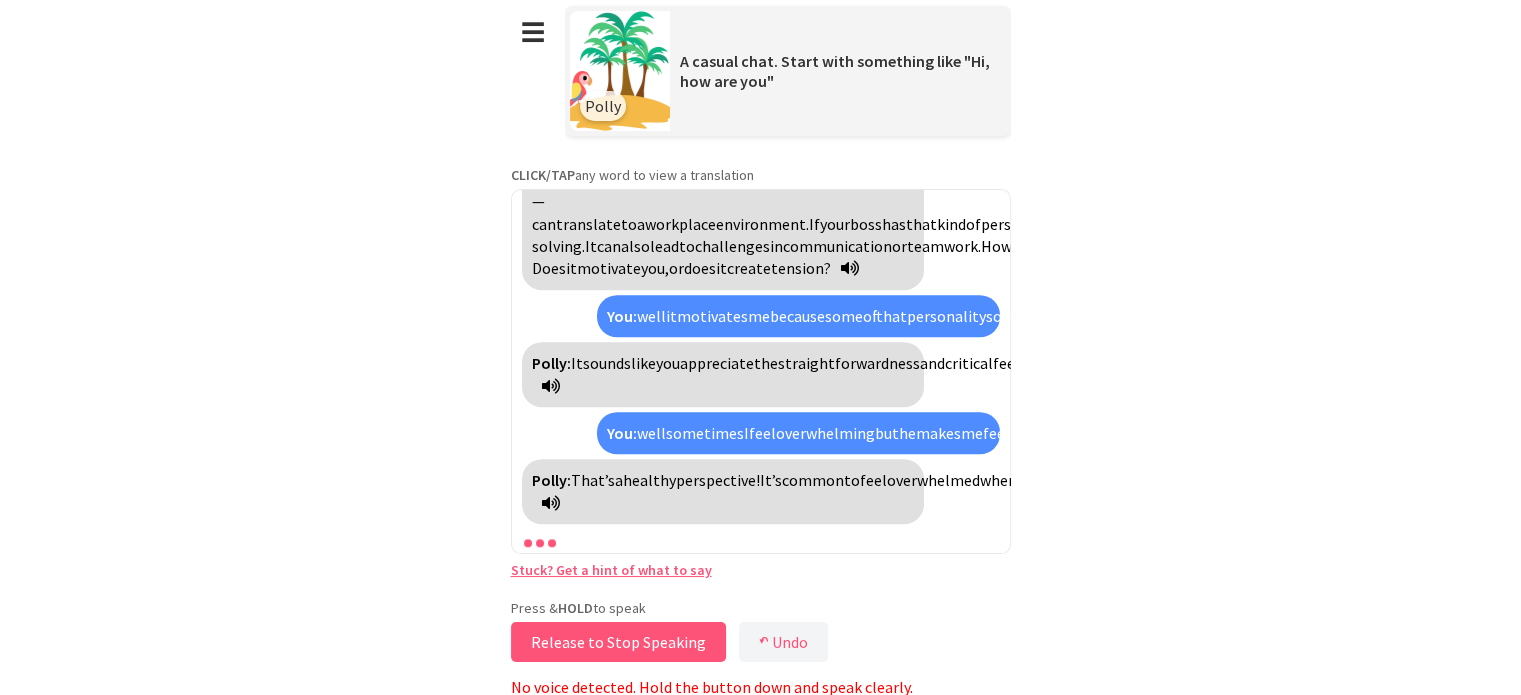 click on "Release to Stop Speaking" at bounding box center (618, 642) 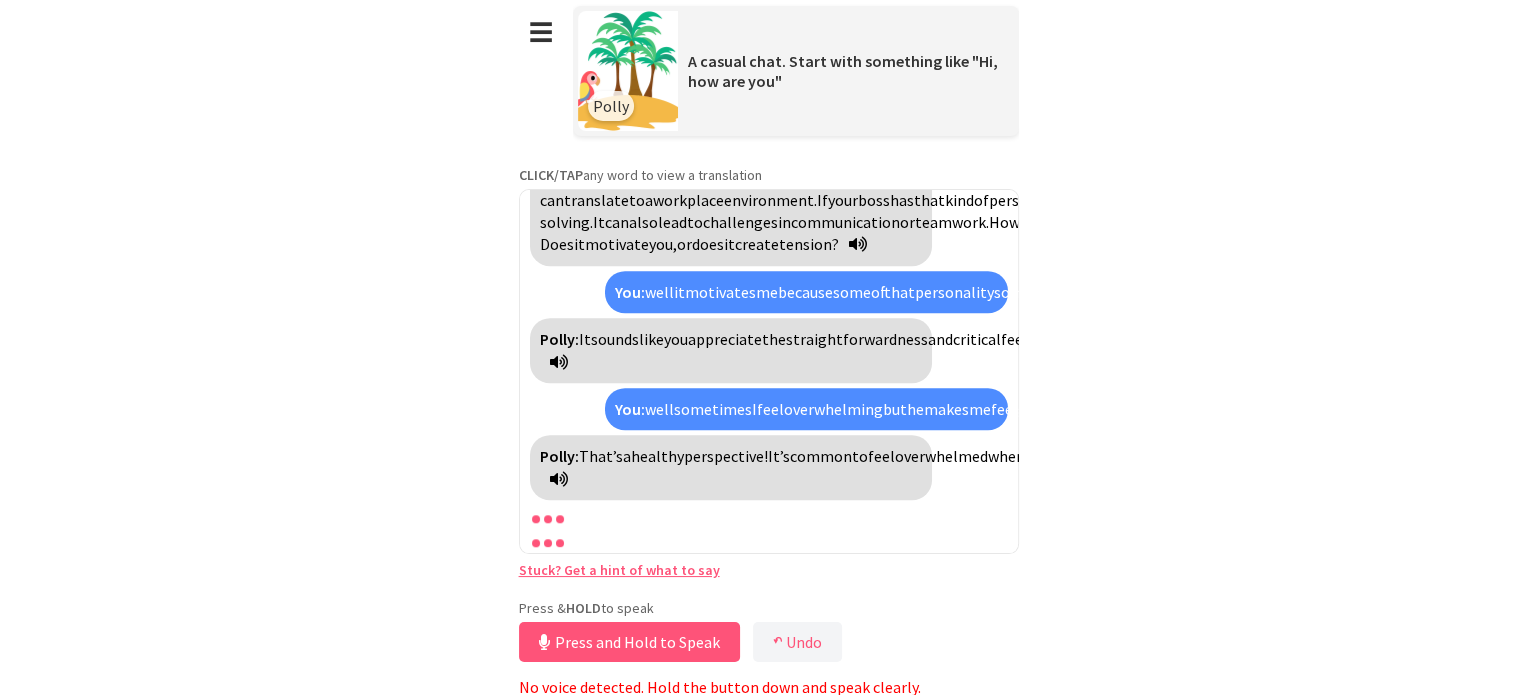 scroll, scrollTop: 0, scrollLeft: 0, axis: both 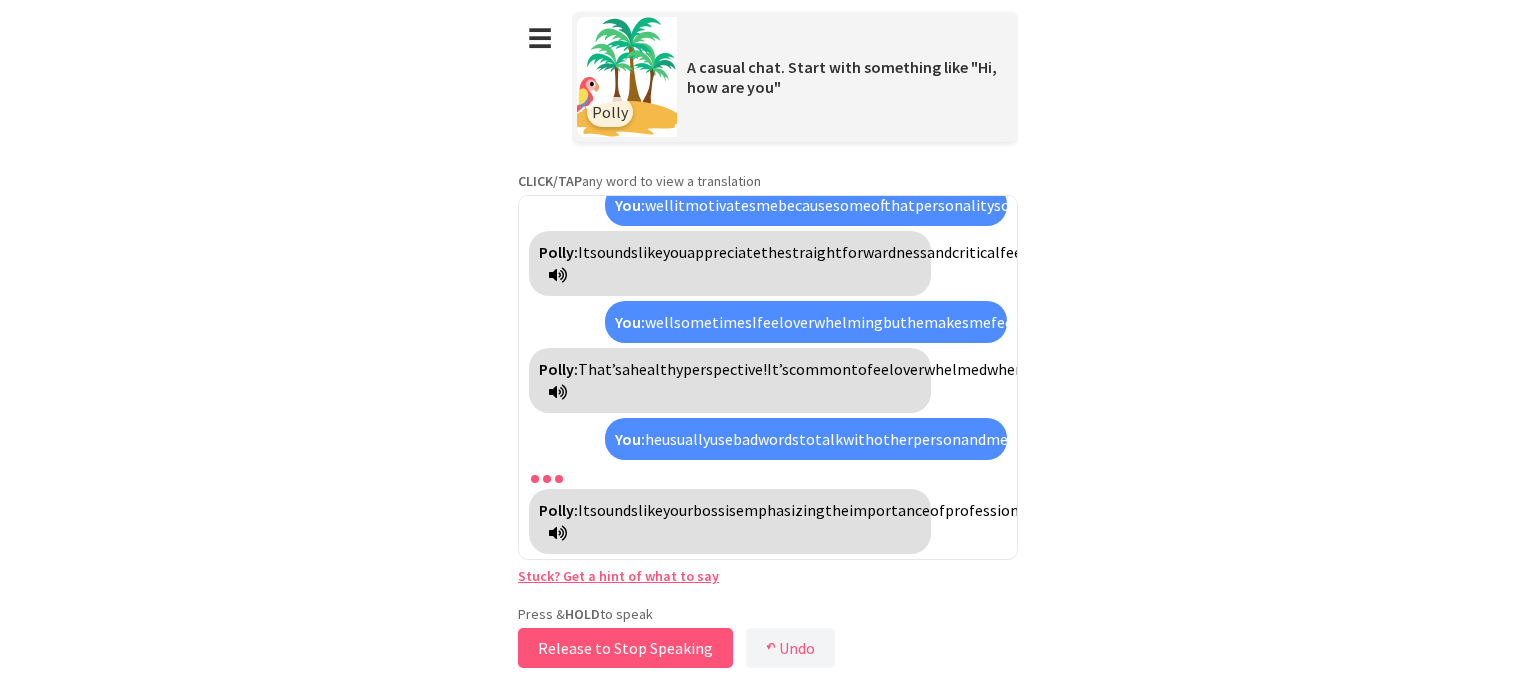 click on "Release to Stop Speaking" at bounding box center [625, 648] 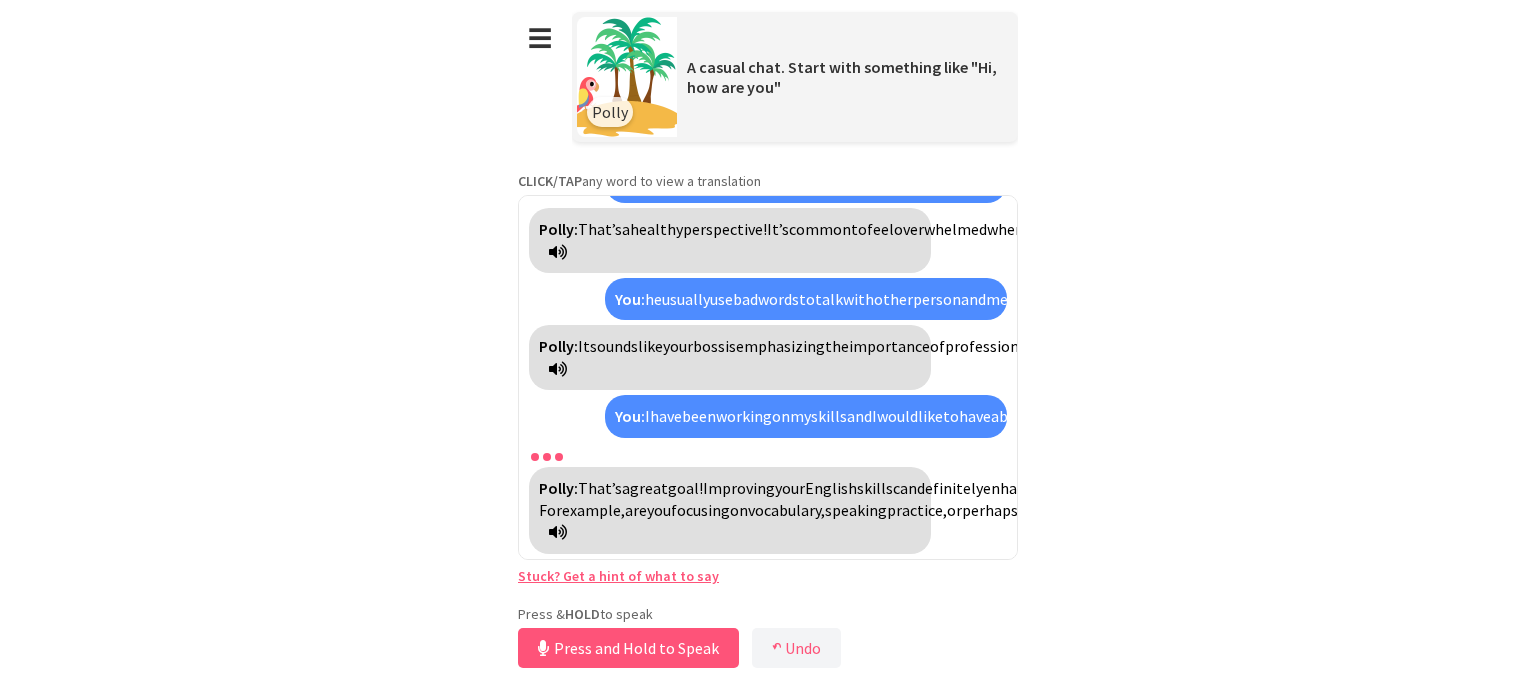 scroll, scrollTop: 4599, scrollLeft: 0, axis: vertical 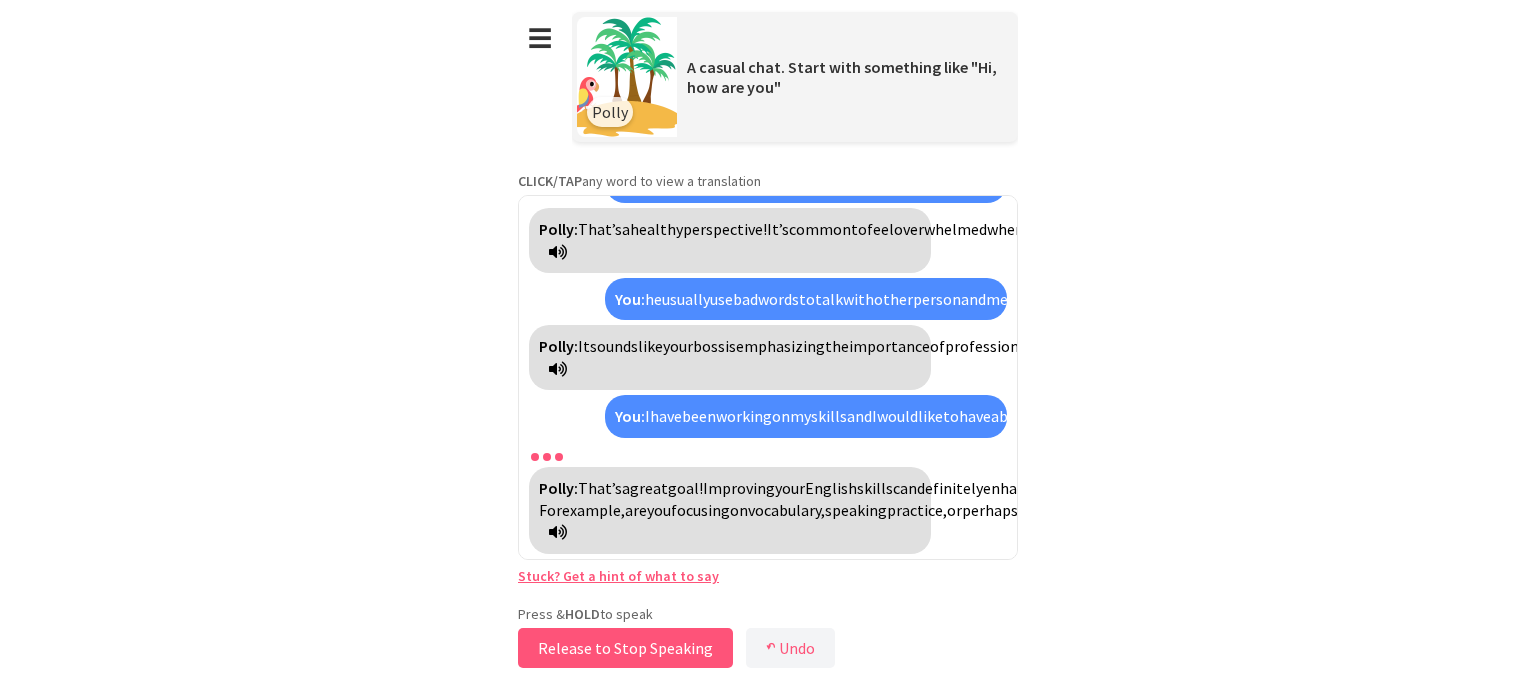 click on "Release to Stop Speaking" at bounding box center [625, 648] 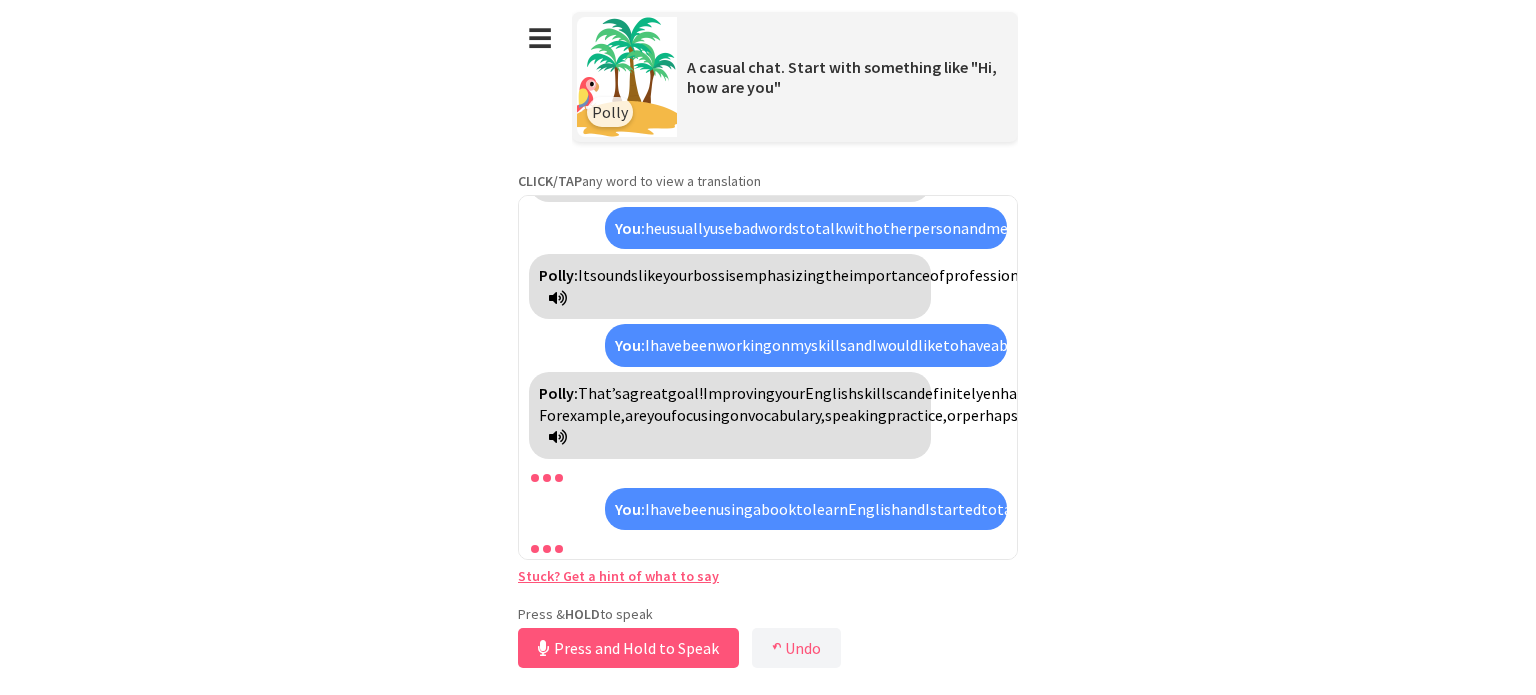 scroll, scrollTop: 4873, scrollLeft: 0, axis: vertical 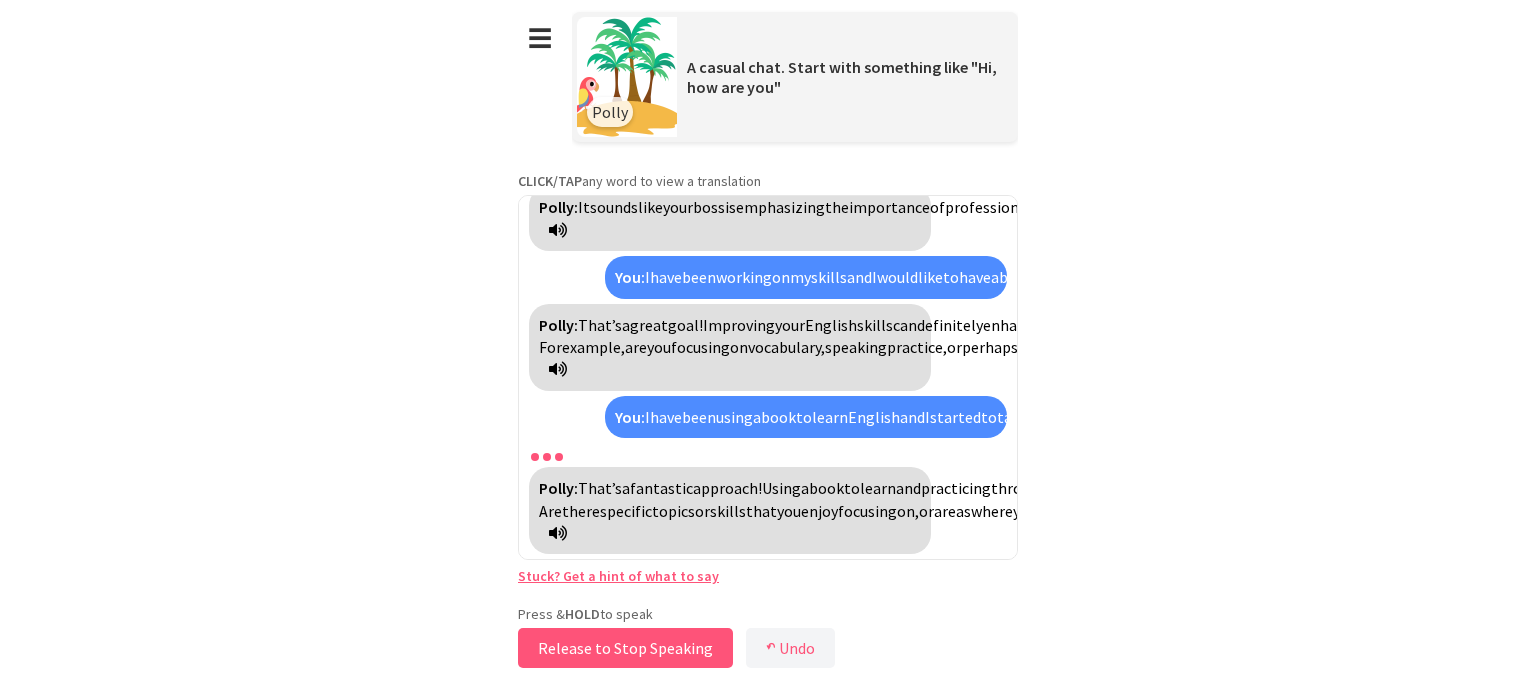 click on "Release to Stop Speaking" at bounding box center [625, 648] 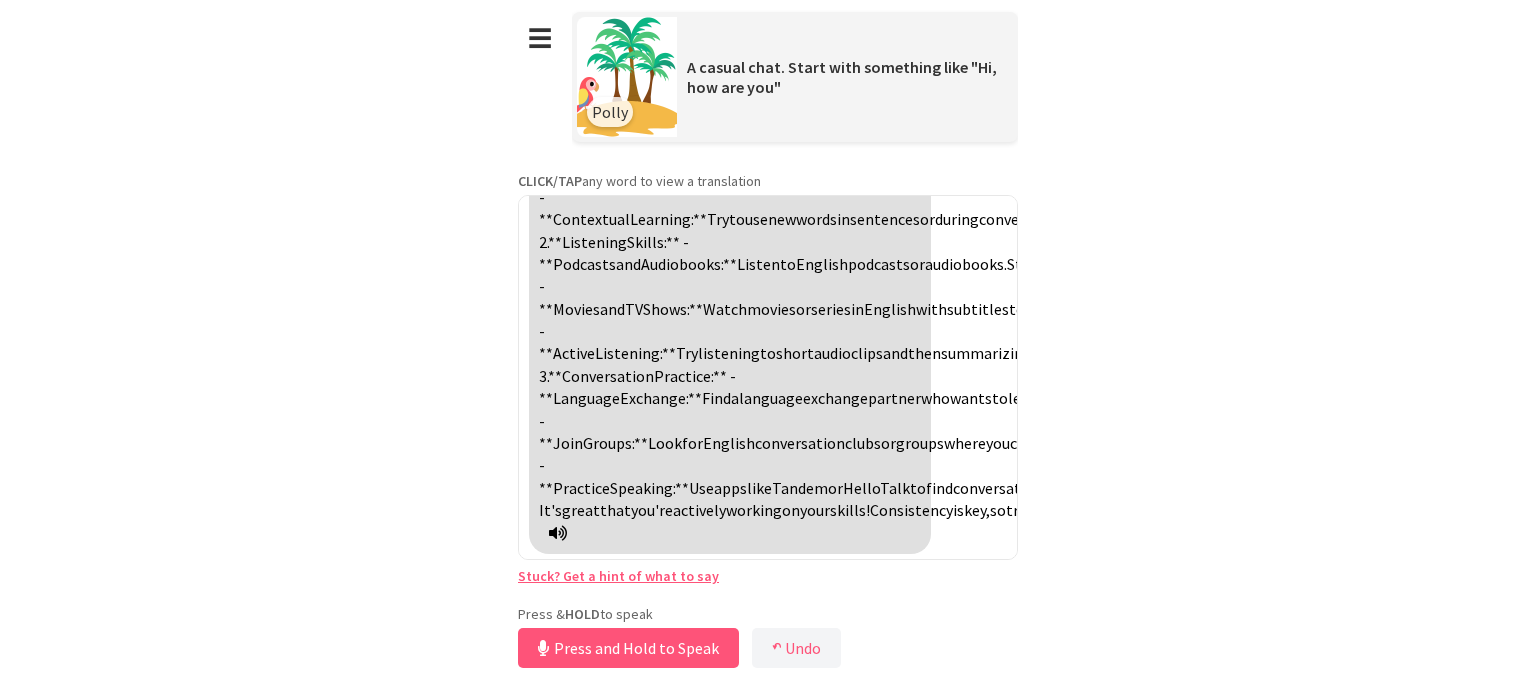 scroll, scrollTop: 5707, scrollLeft: 0, axis: vertical 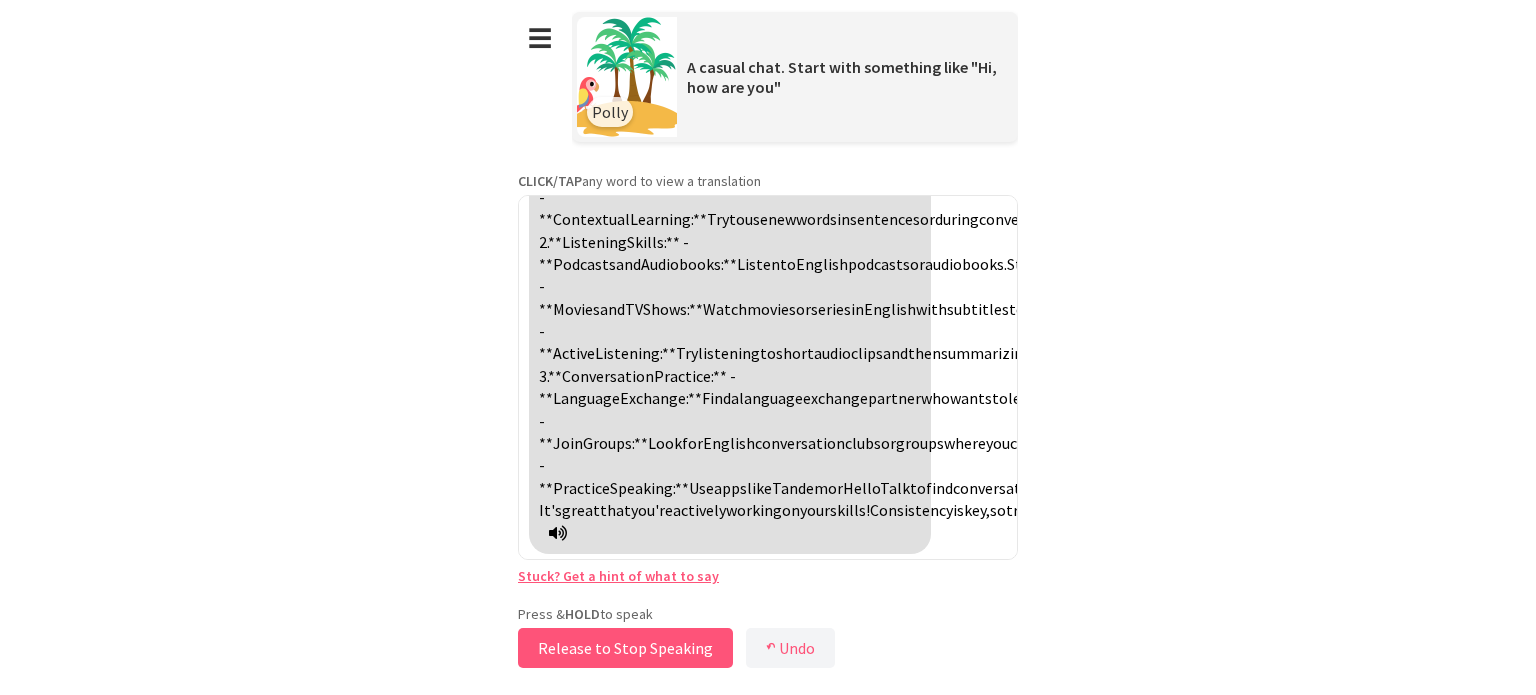 click on "Release to Stop Speaking" at bounding box center [625, 648] 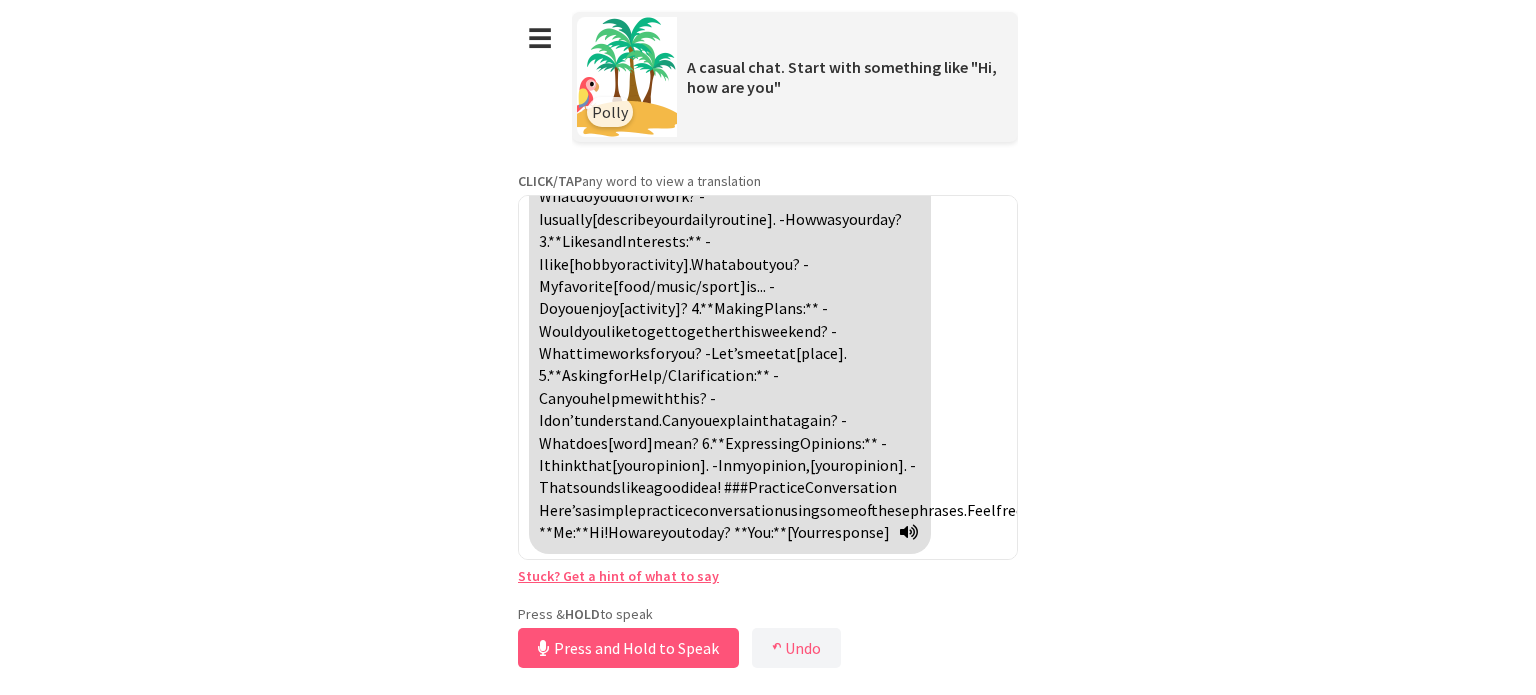 scroll, scrollTop: 6317, scrollLeft: 0, axis: vertical 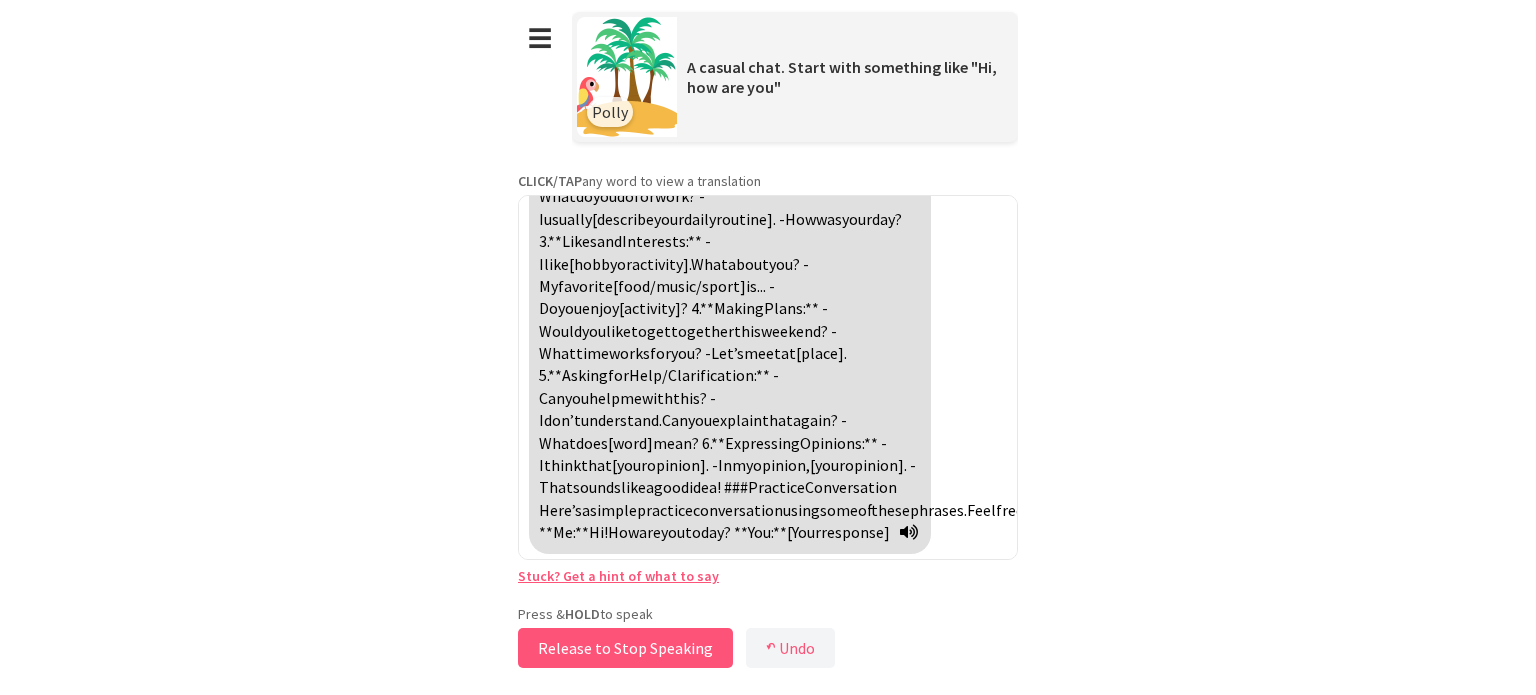 click on "Release to Stop Speaking" at bounding box center [625, 648] 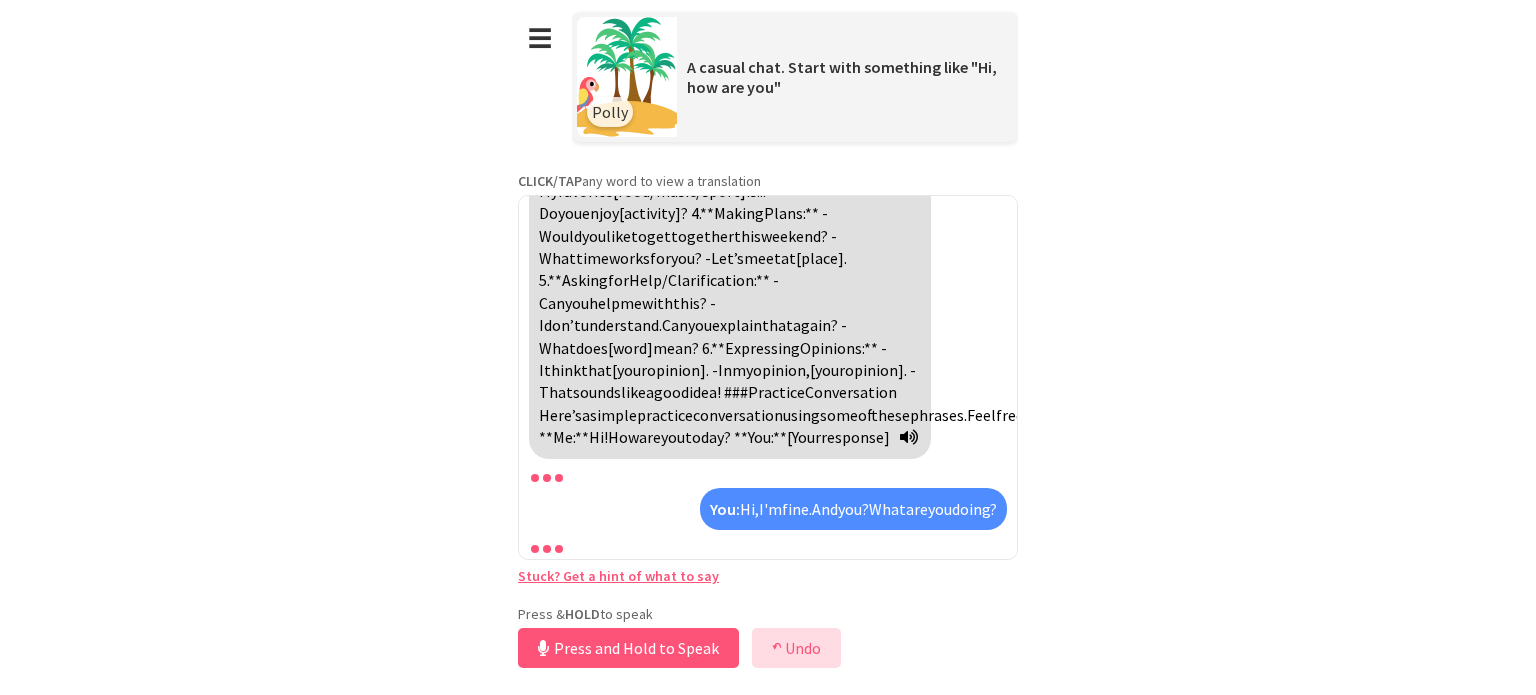 scroll, scrollTop: 6456, scrollLeft: 0, axis: vertical 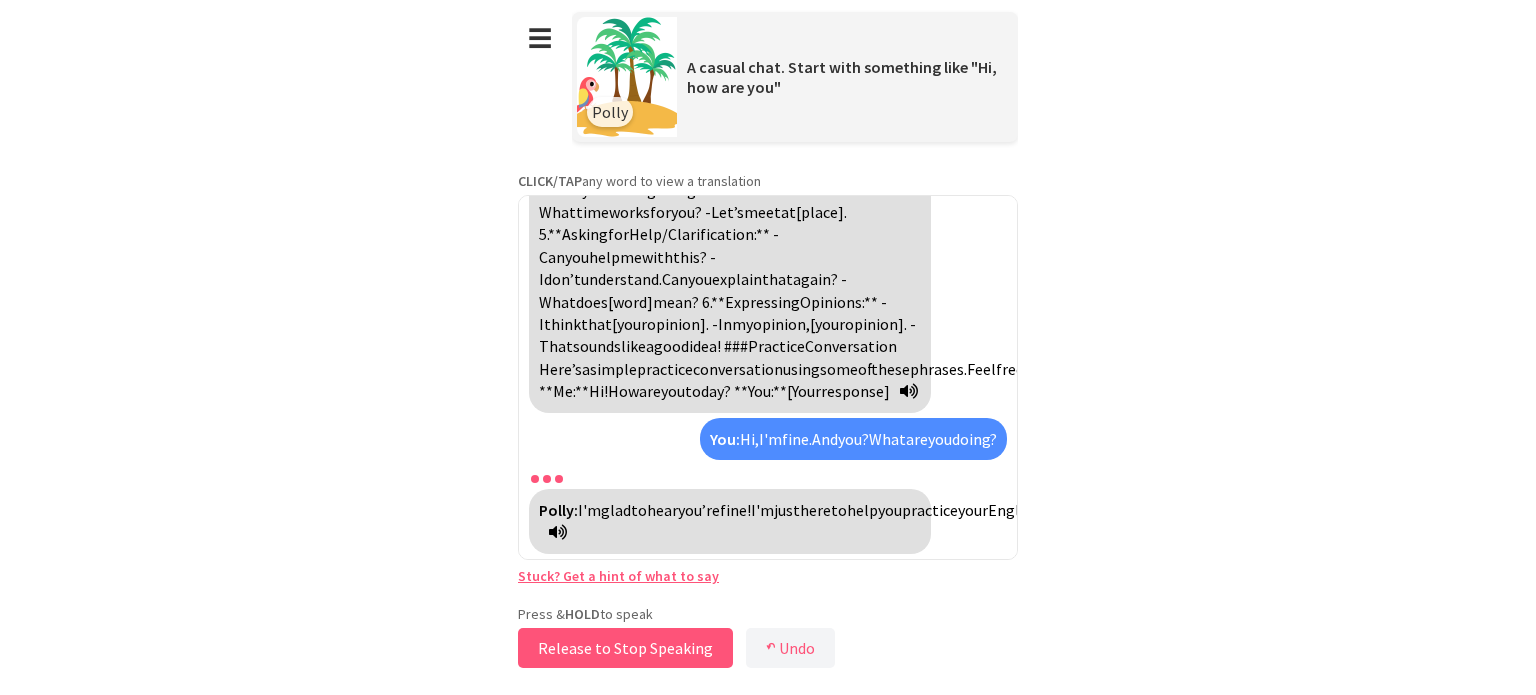 click on "Release to Stop Speaking" at bounding box center [625, 648] 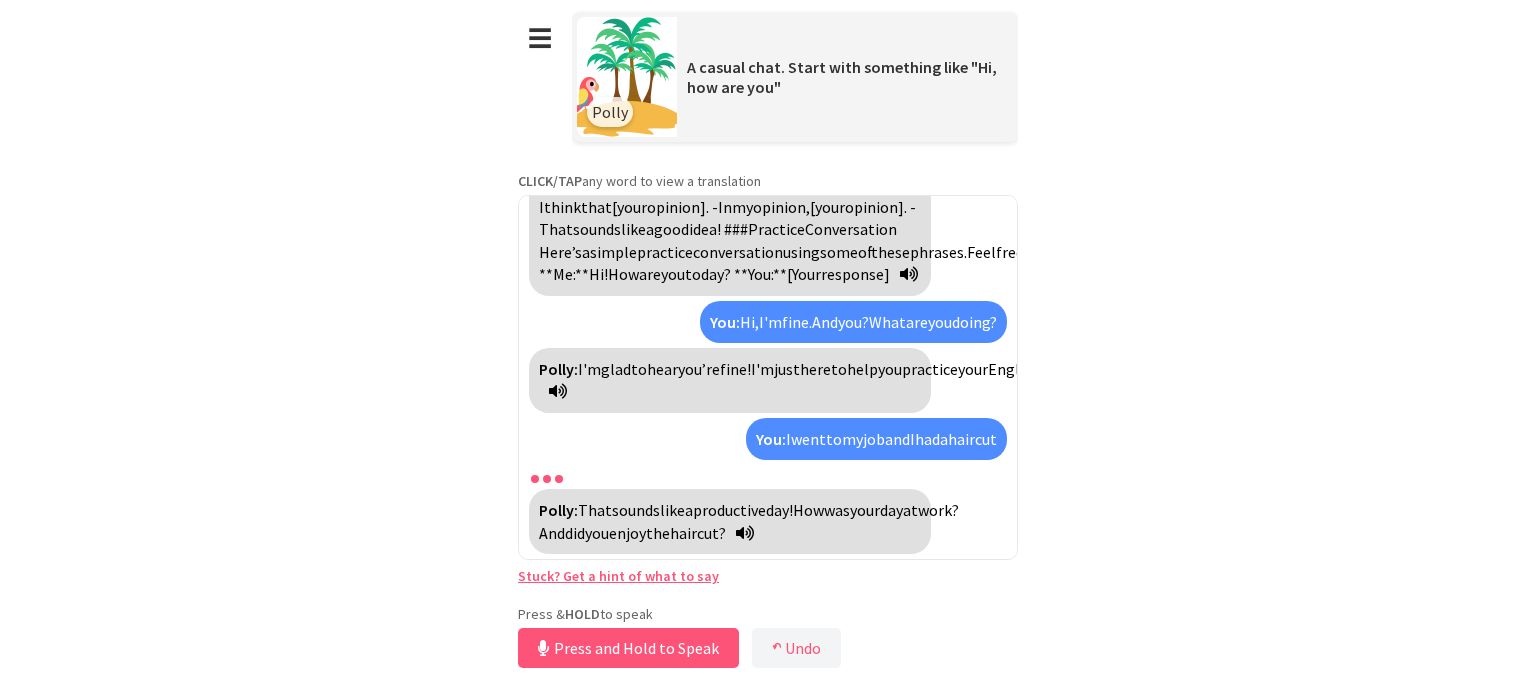 scroll, scrollTop: 6574, scrollLeft: 0, axis: vertical 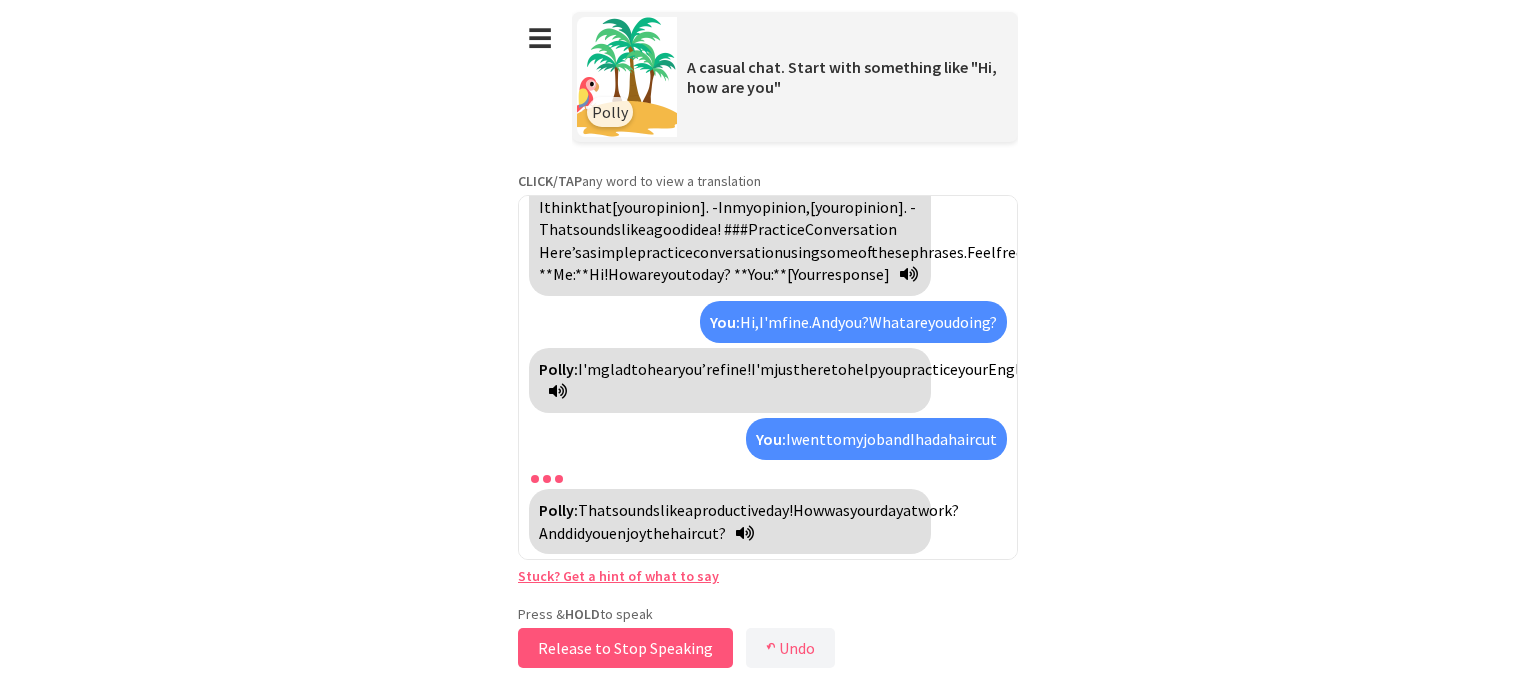 click on "Release to Stop Speaking" at bounding box center [625, 648] 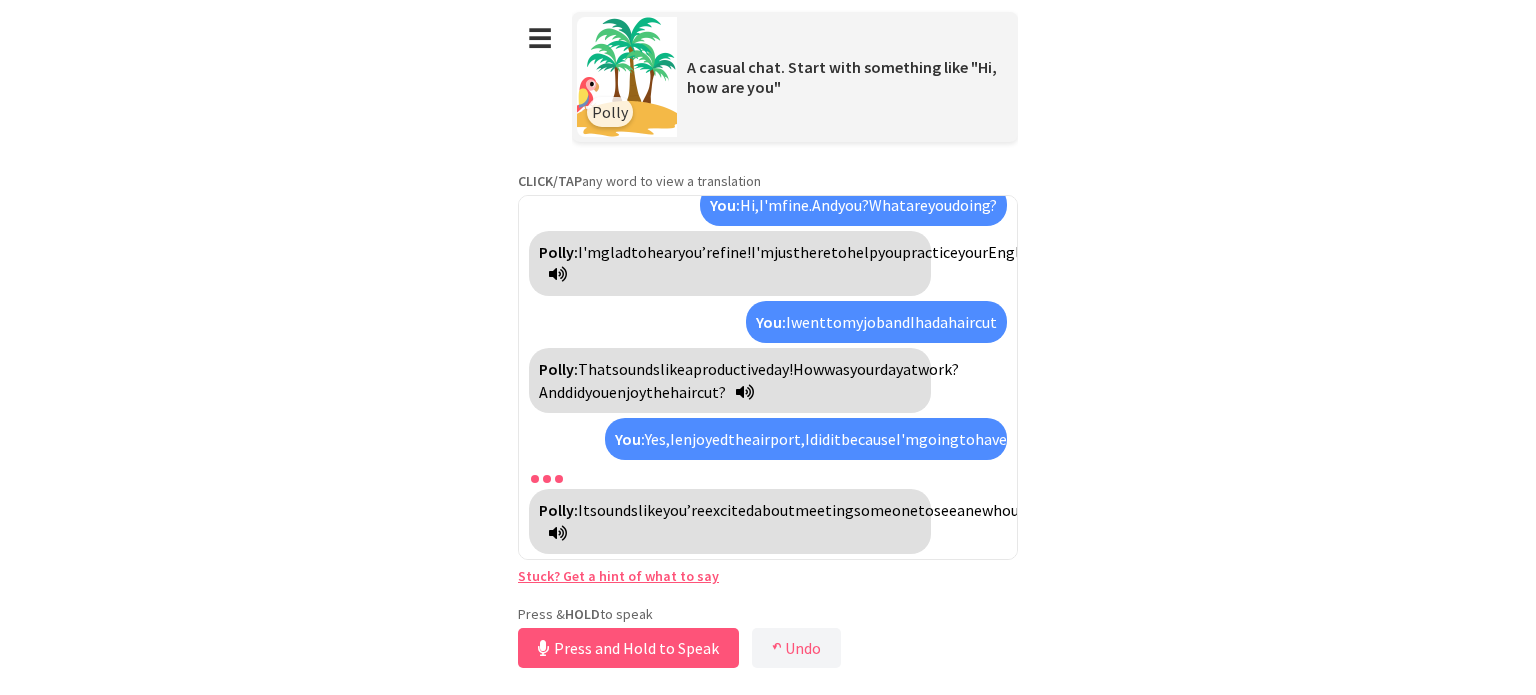 scroll, scrollTop: 6848, scrollLeft: 0, axis: vertical 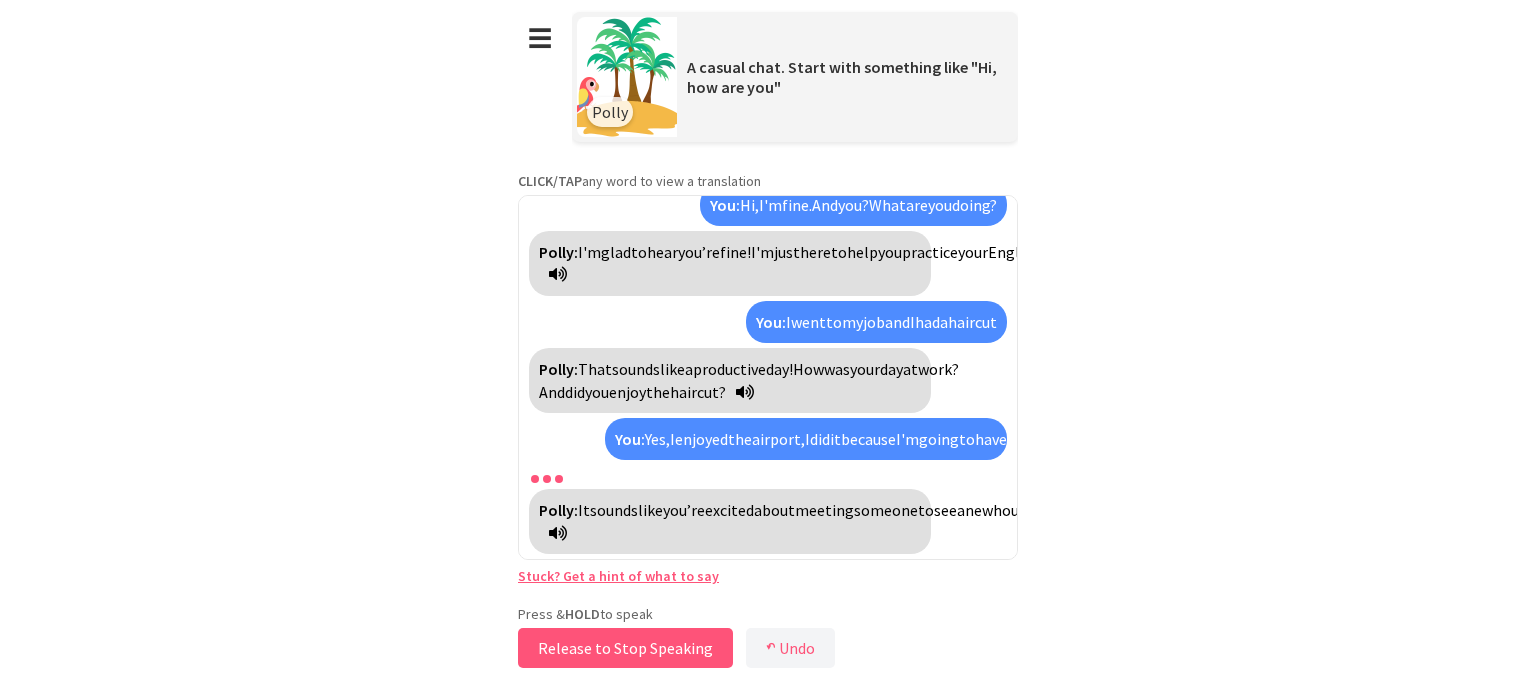 click on "Release to Stop Speaking" at bounding box center [625, 648] 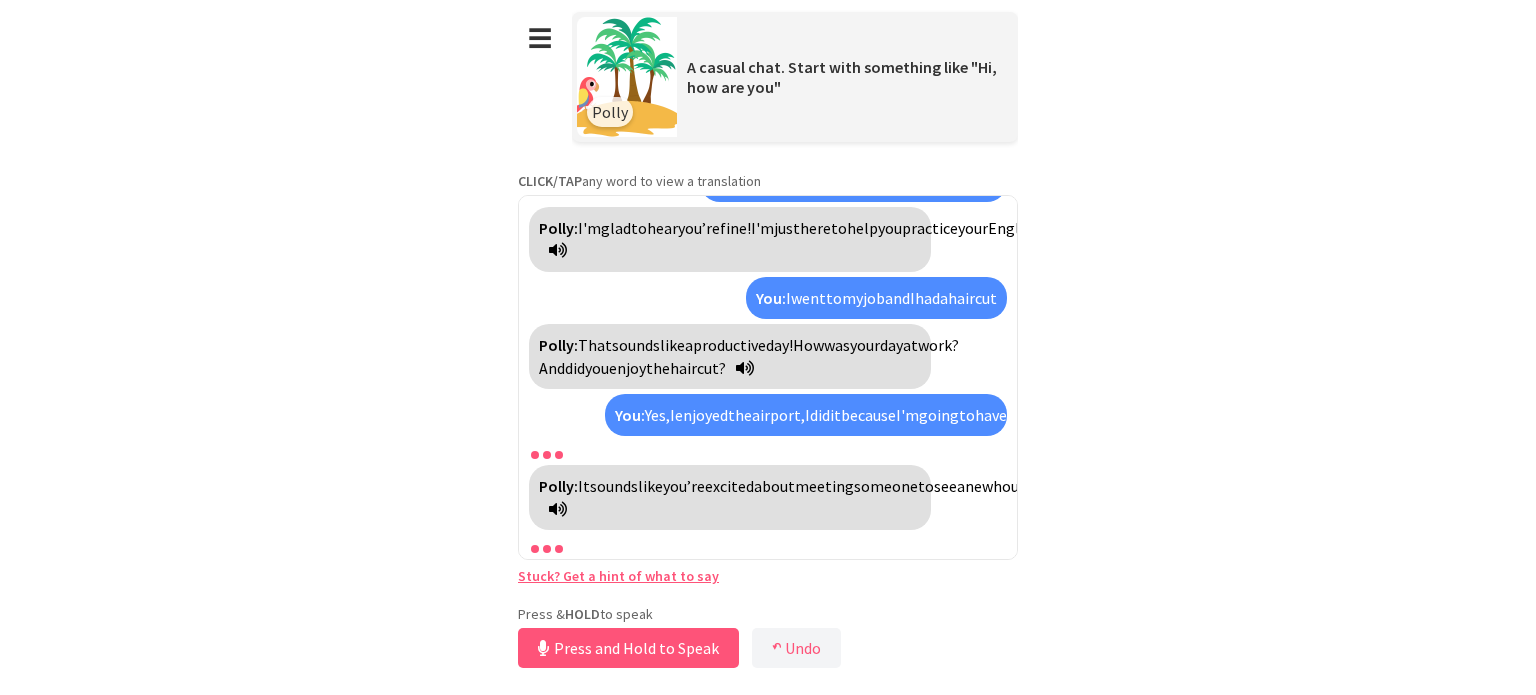 scroll, scrollTop: 6964, scrollLeft: 0, axis: vertical 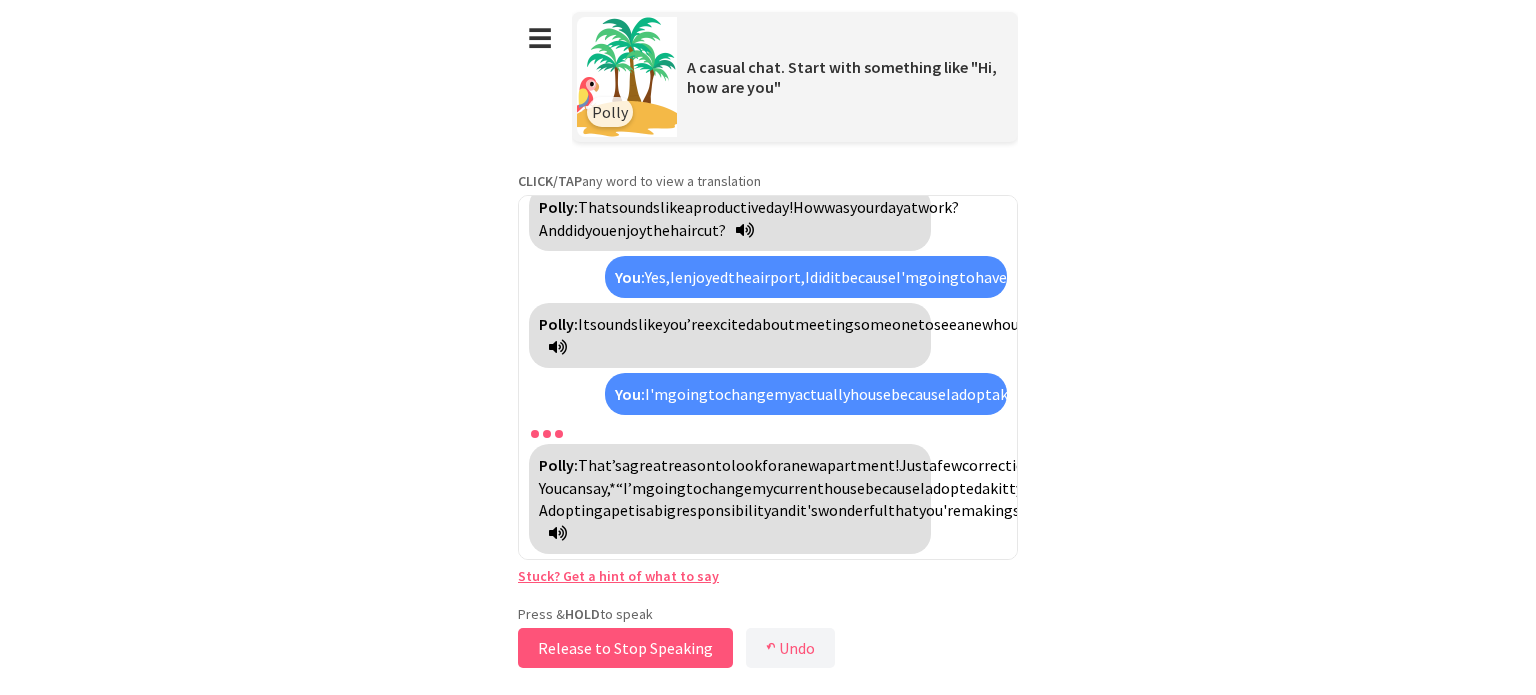 click on "Release to Stop Speaking" at bounding box center [625, 648] 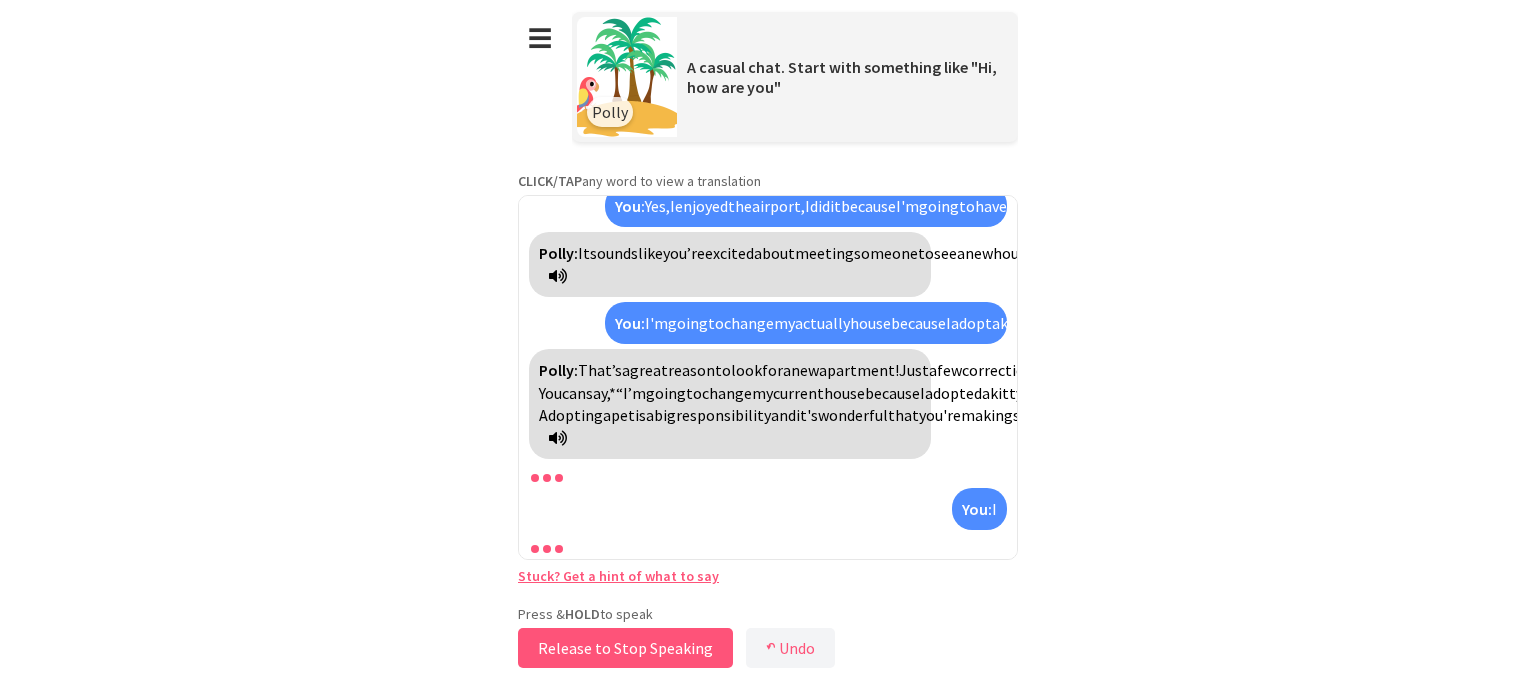 click on "Release to Stop Speaking" at bounding box center (625, 648) 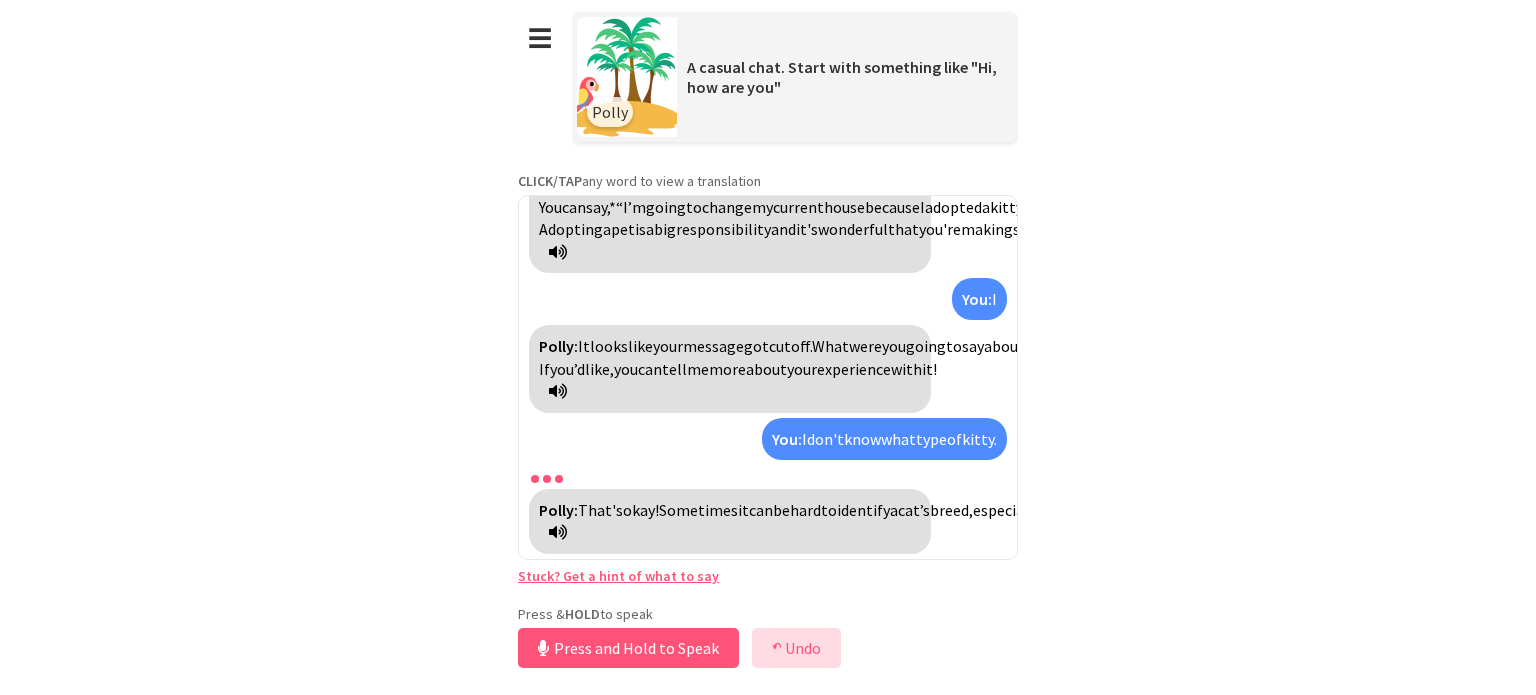 scroll, scrollTop: 7468, scrollLeft: 0, axis: vertical 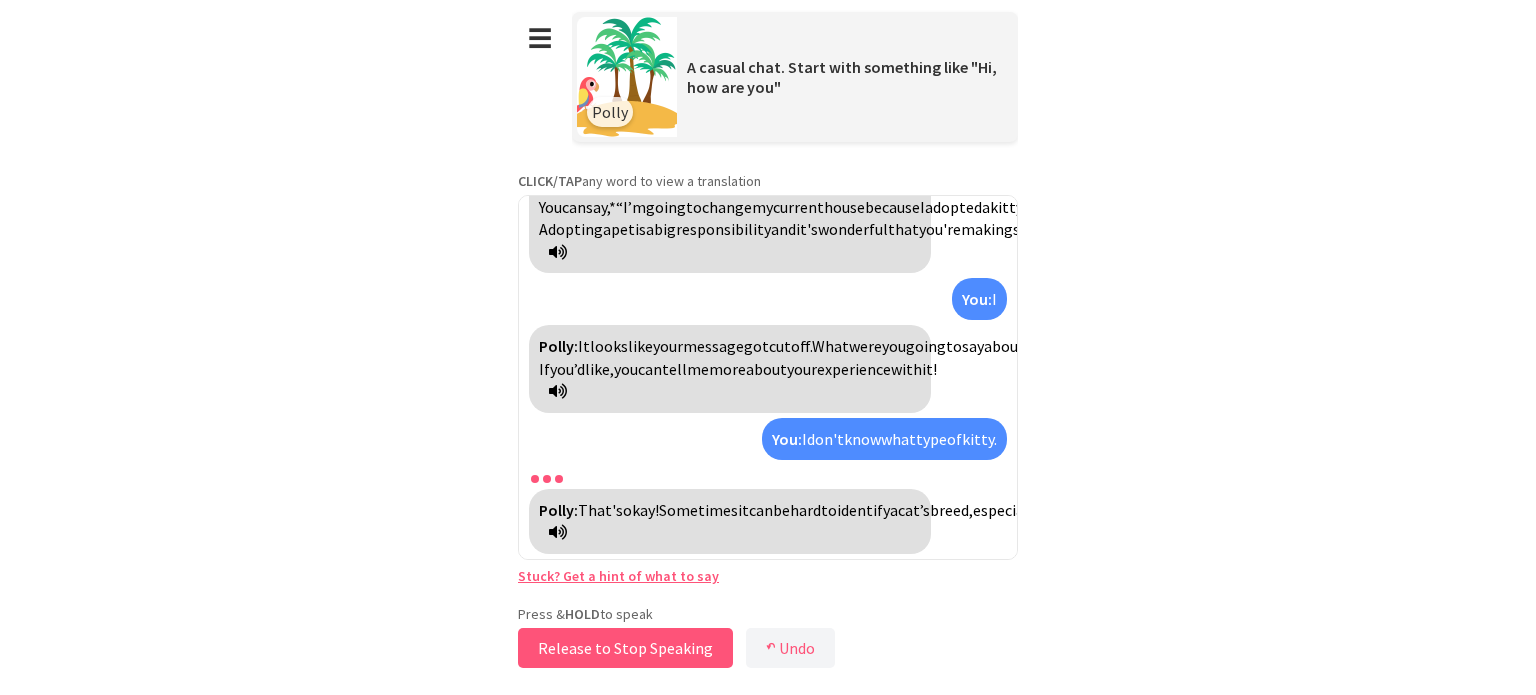 click on "Release to Stop Speaking" at bounding box center (625, 648) 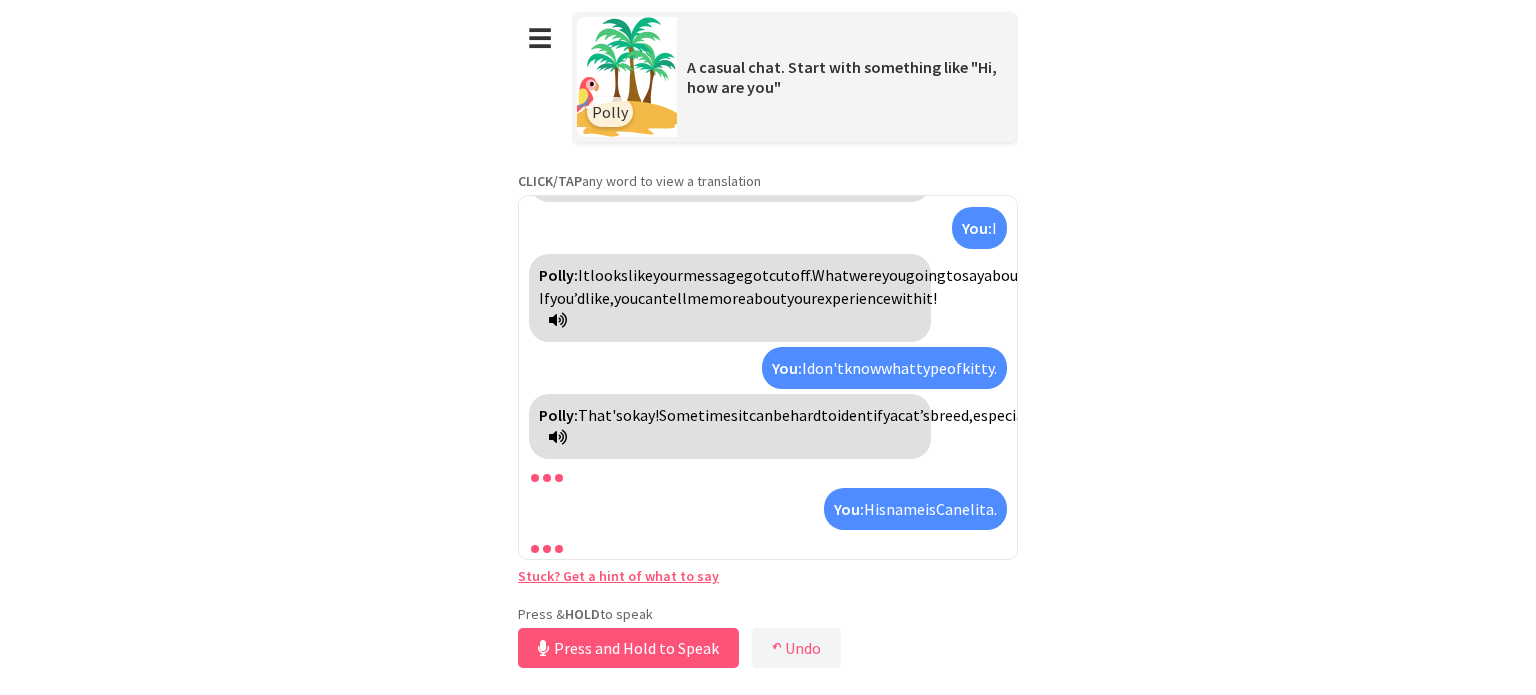 scroll, scrollTop: 7608, scrollLeft: 0, axis: vertical 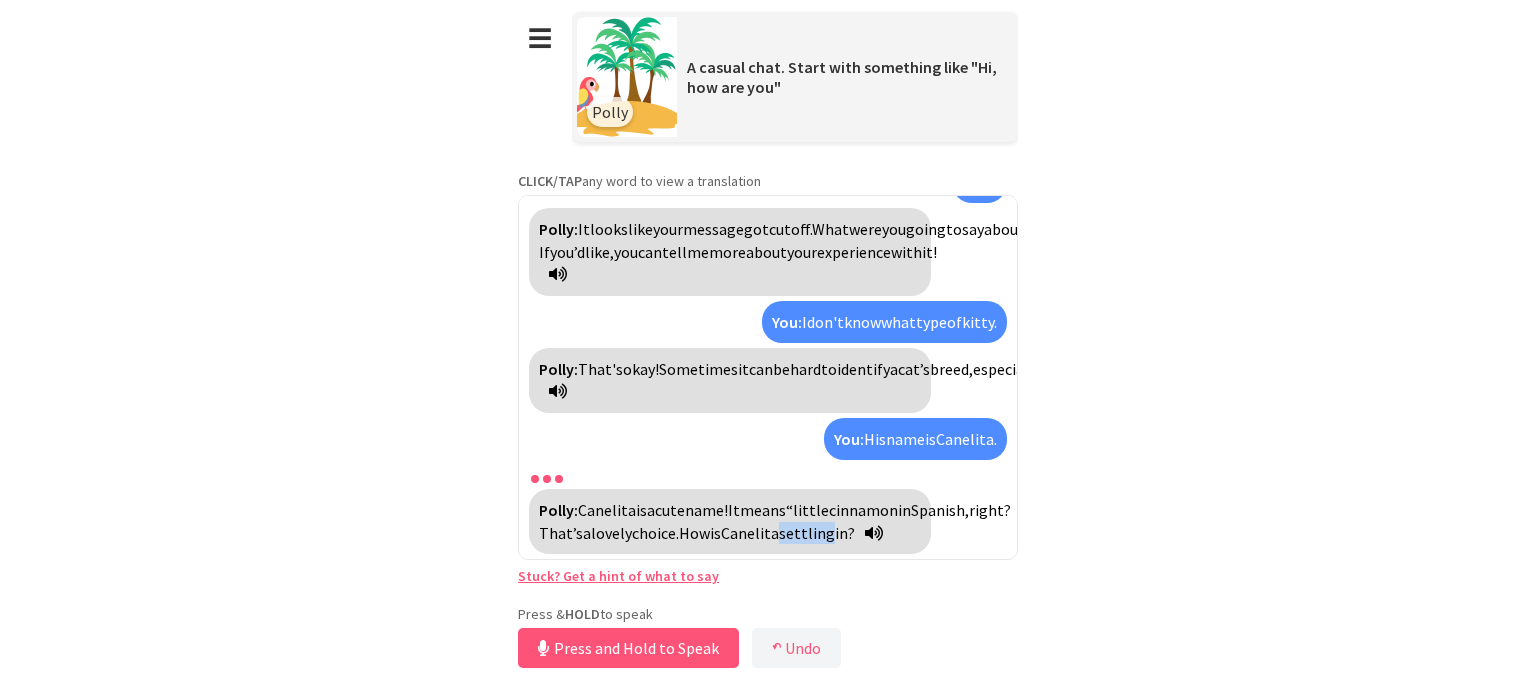 drag, startPoint x: 643, startPoint y: 537, endPoint x: 695, endPoint y: 534, distance: 52.086468 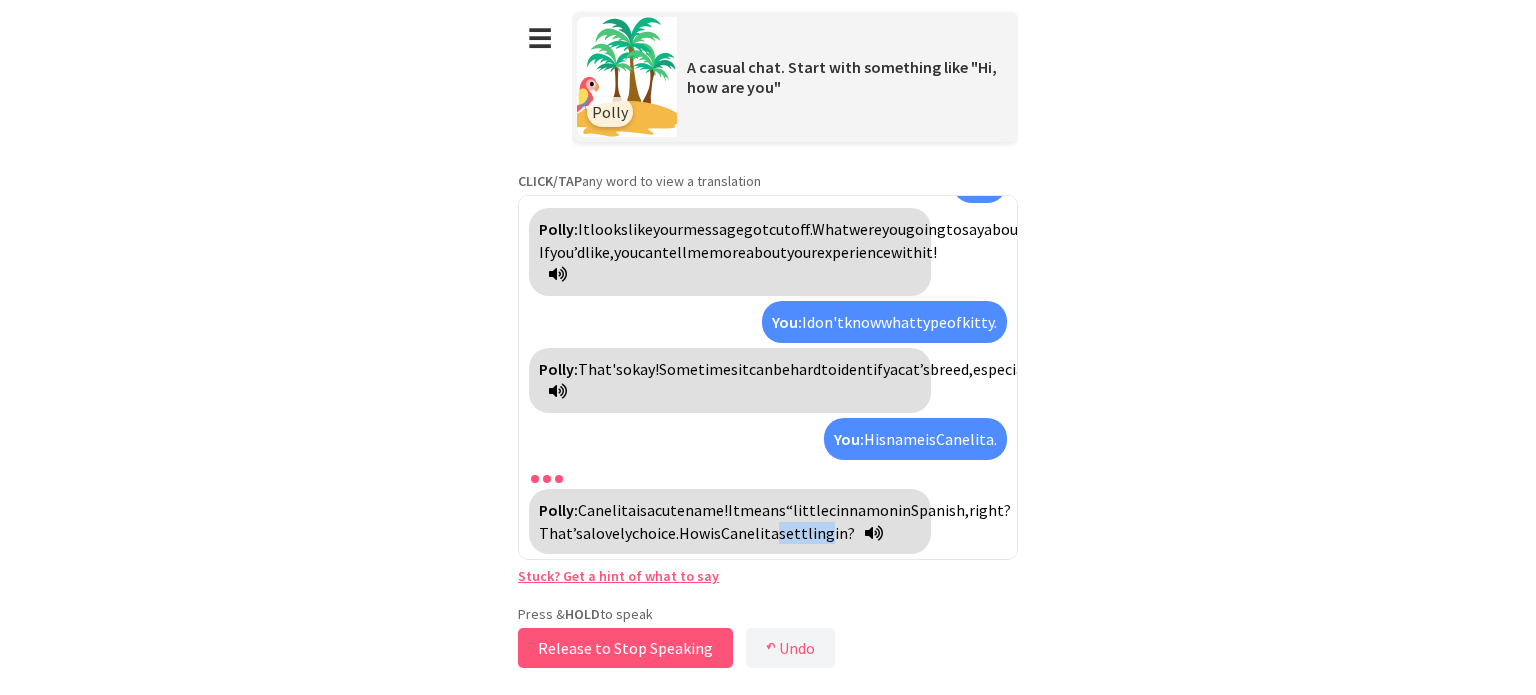 click on "Release to Stop Speaking" at bounding box center (625, 648) 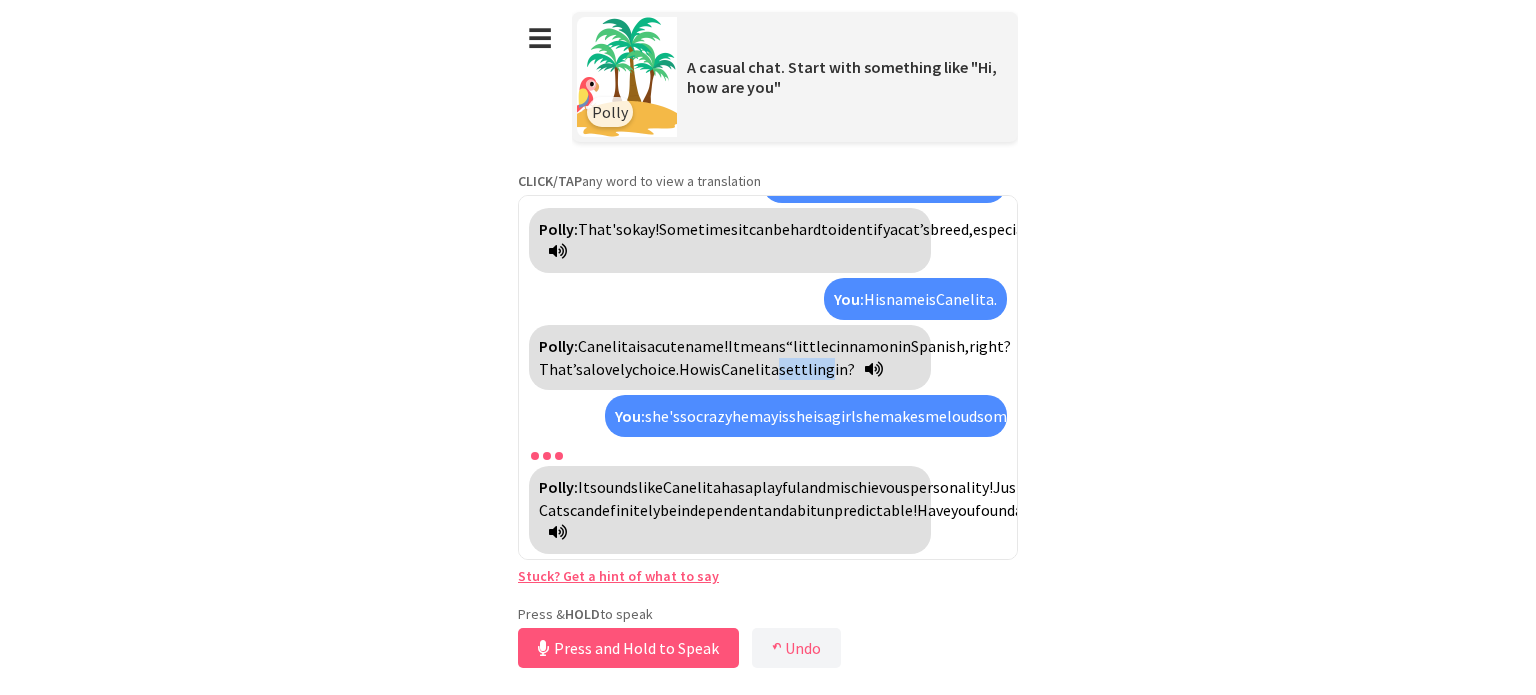 scroll, scrollTop: 7904, scrollLeft: 0, axis: vertical 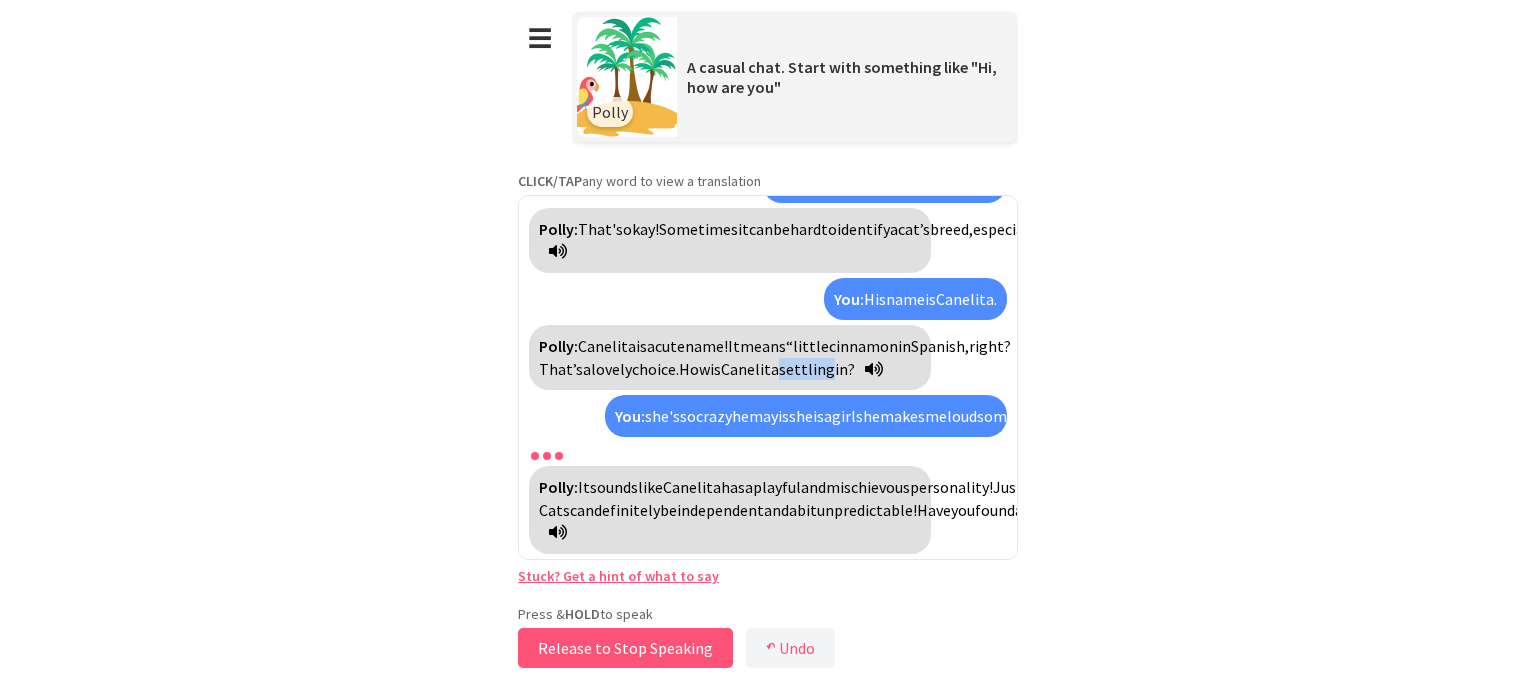 click on "Release to Stop Speaking" at bounding box center [625, 648] 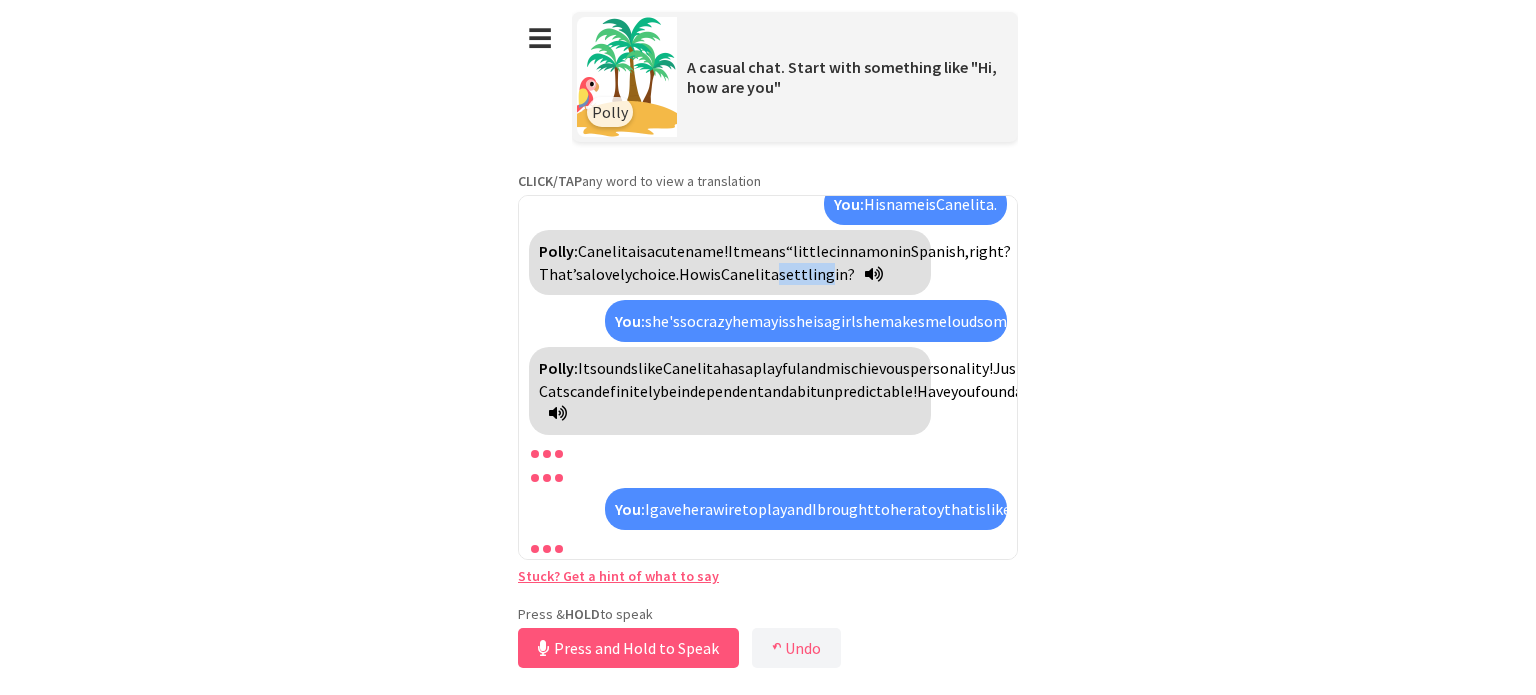 scroll, scrollTop: 8157, scrollLeft: 0, axis: vertical 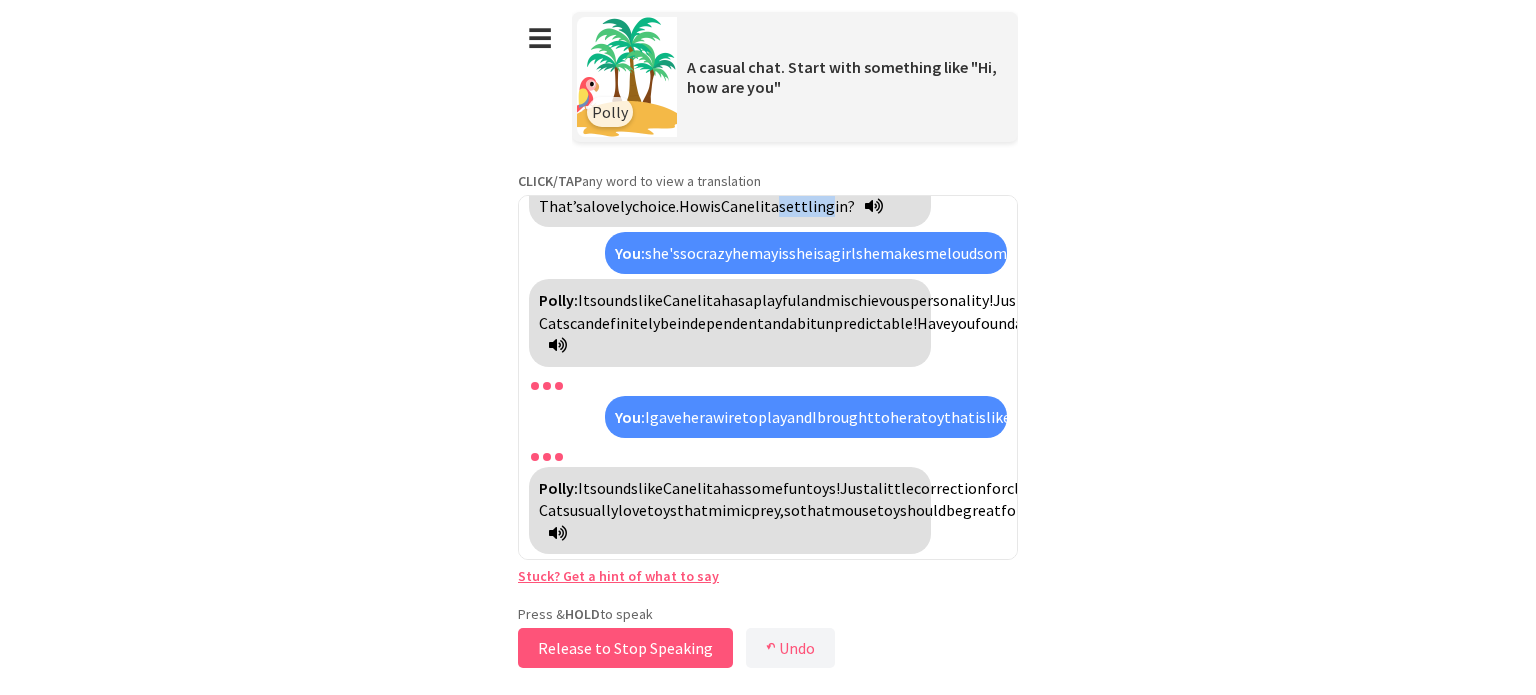 click on "Release to Stop Speaking" at bounding box center [625, 648] 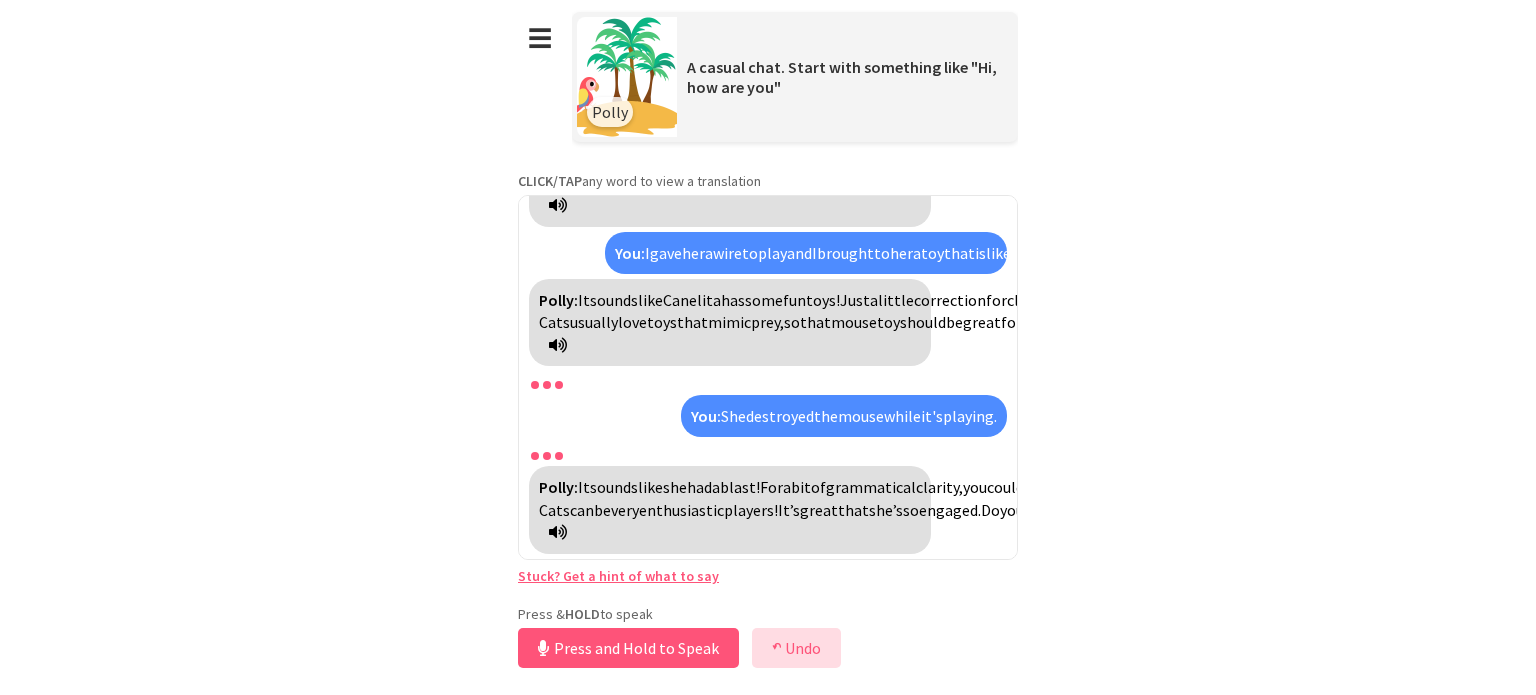 scroll, scrollTop: 8342, scrollLeft: 0, axis: vertical 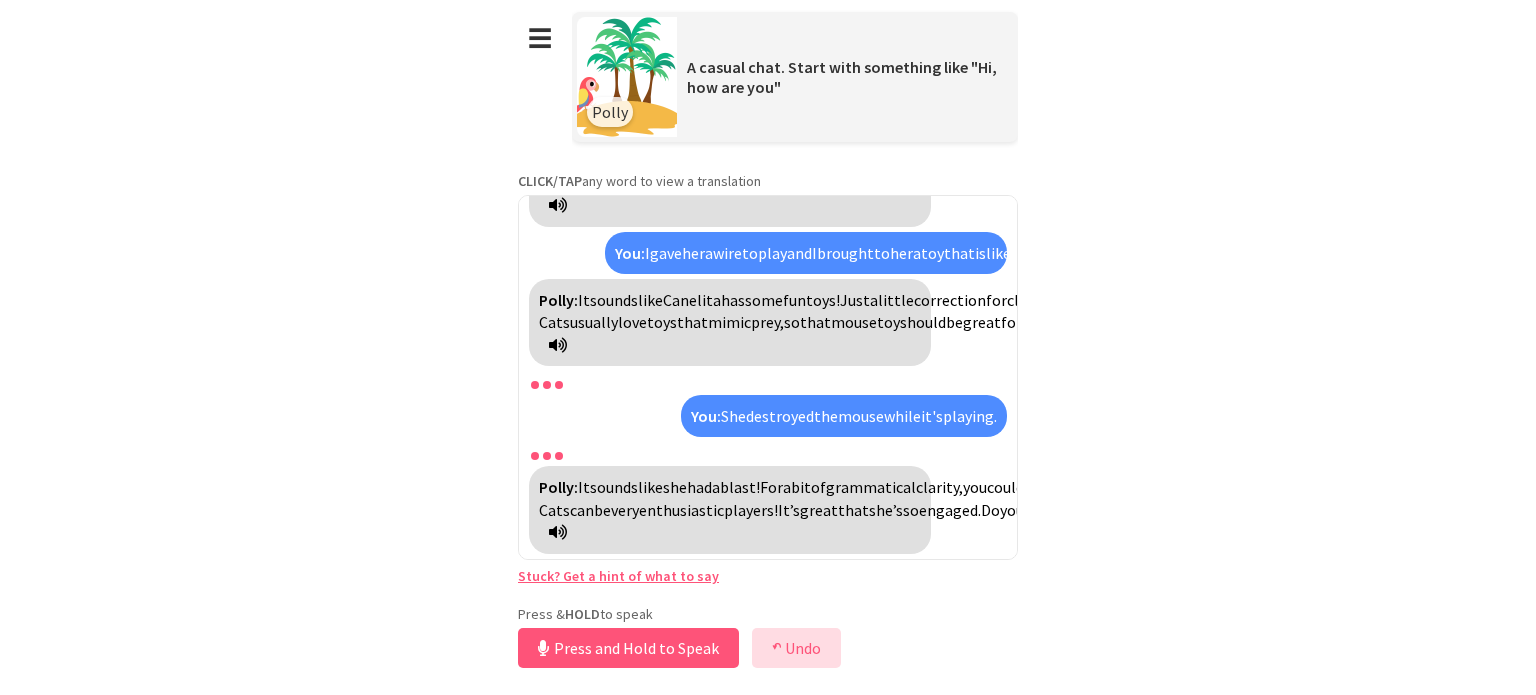 click on "↶  Undo" at bounding box center (796, 648) 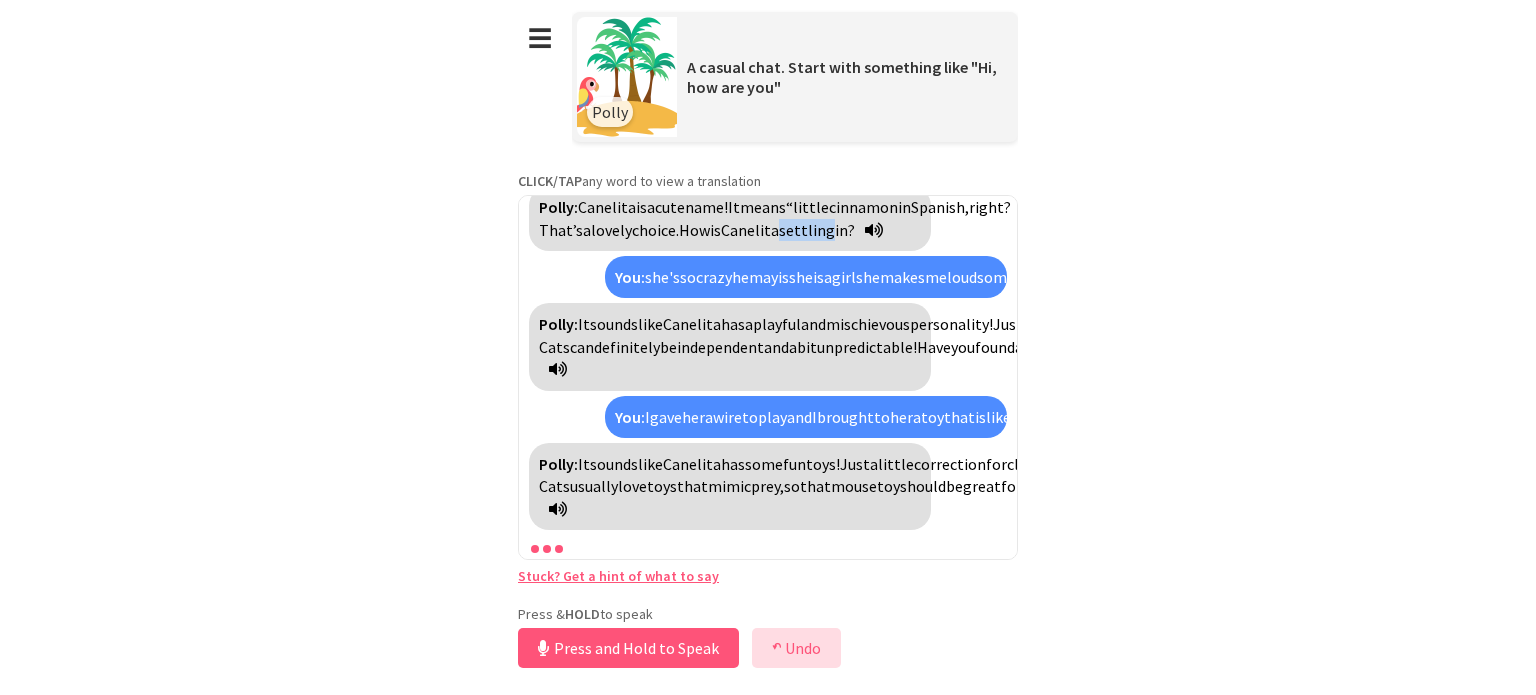 scroll, scrollTop: 8133, scrollLeft: 0, axis: vertical 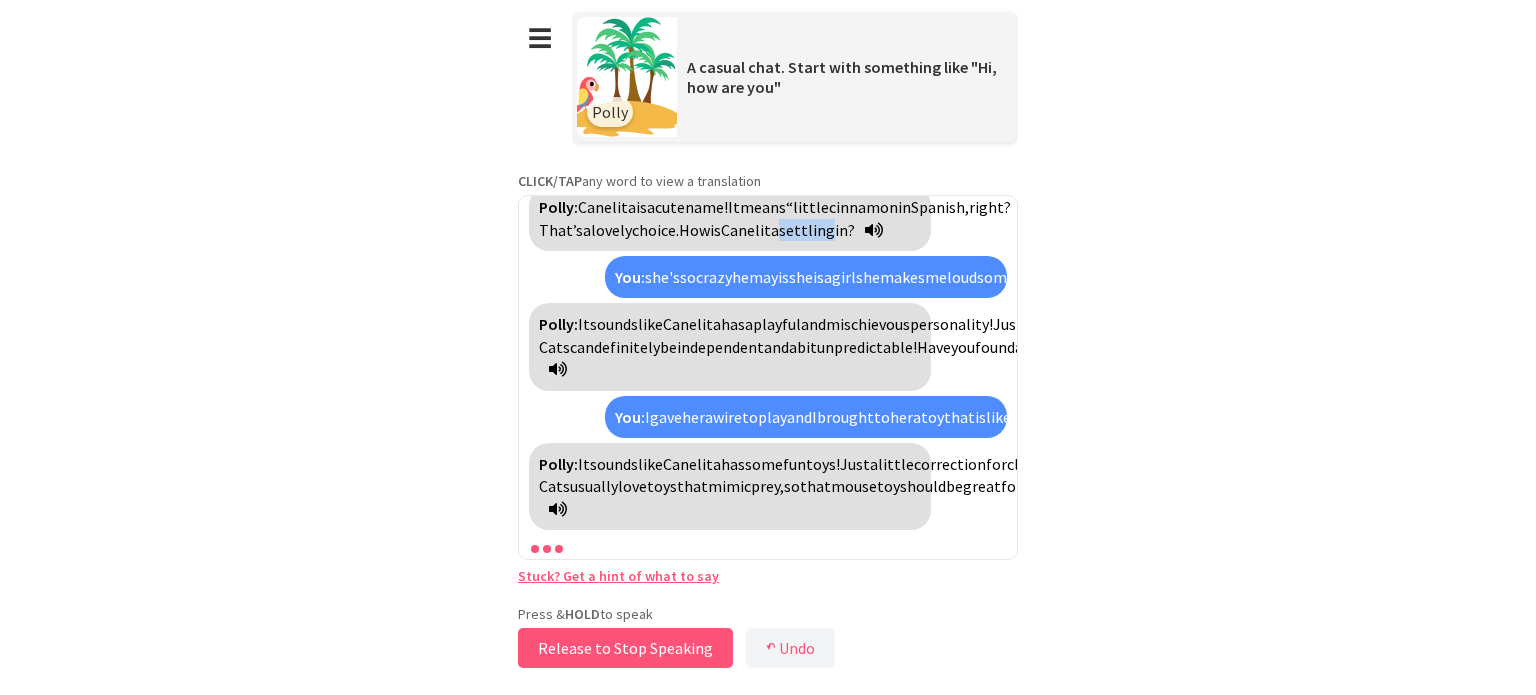 click on "Release to Stop Speaking" at bounding box center [625, 648] 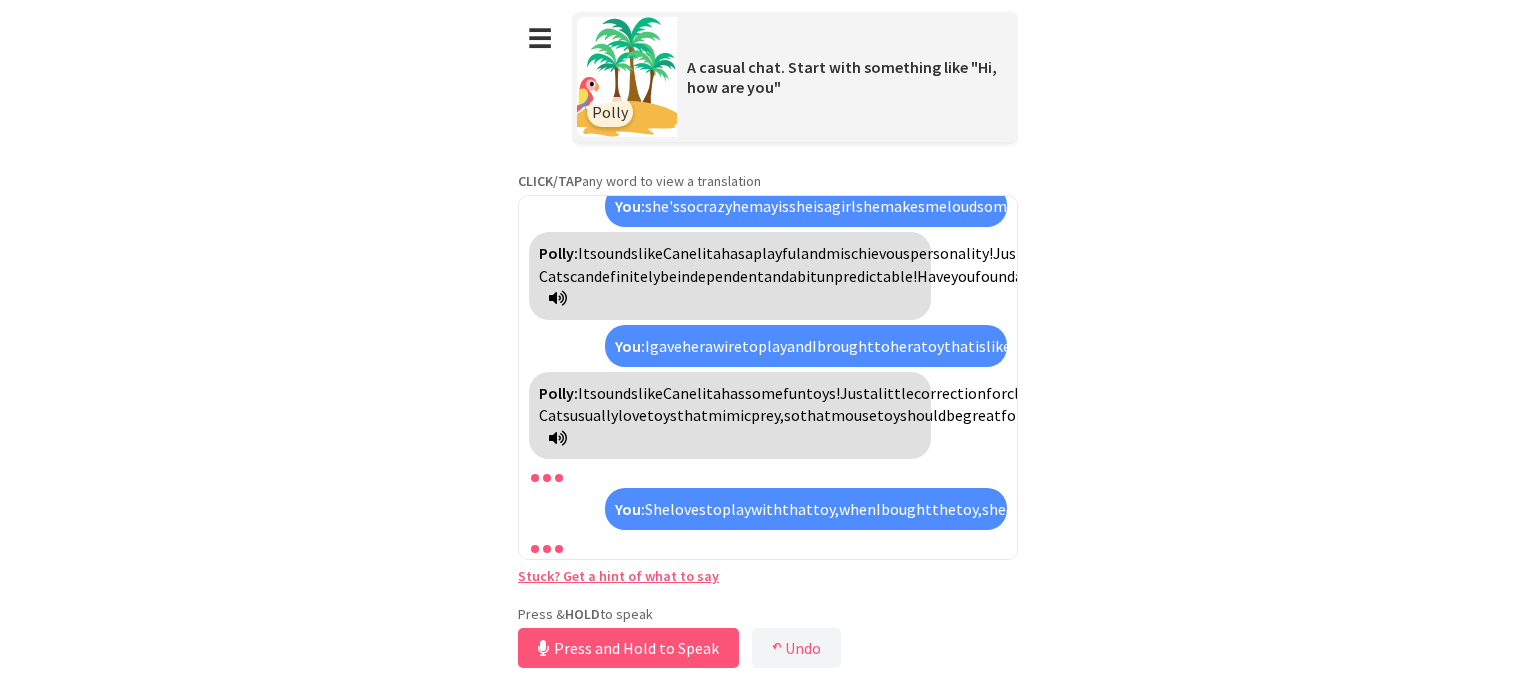 scroll, scrollTop: 8452, scrollLeft: 0, axis: vertical 